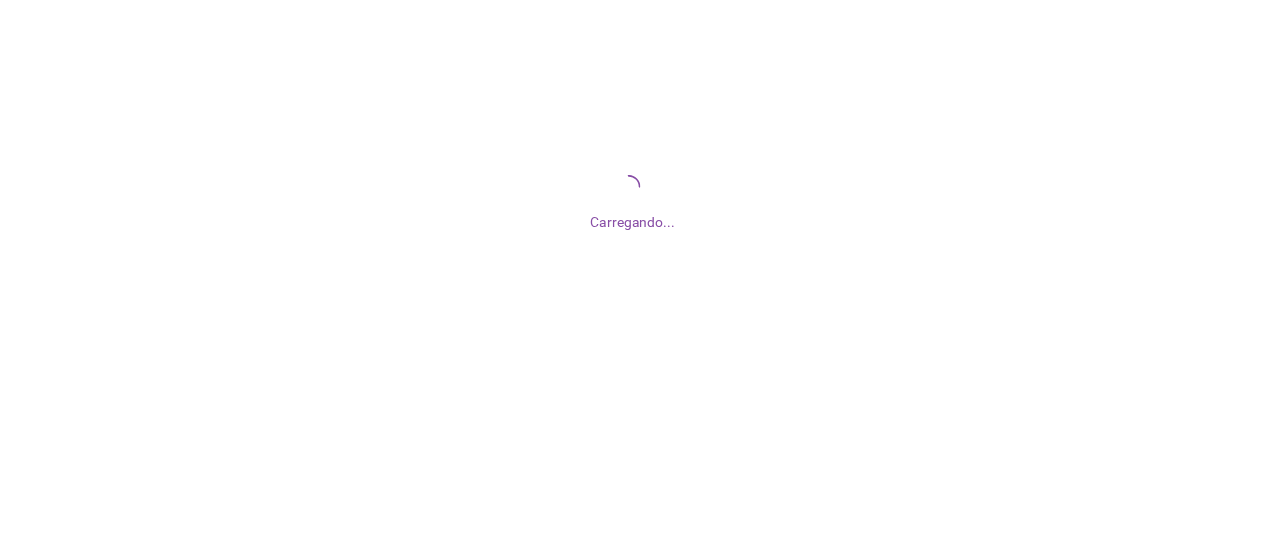 scroll, scrollTop: 0, scrollLeft: 0, axis: both 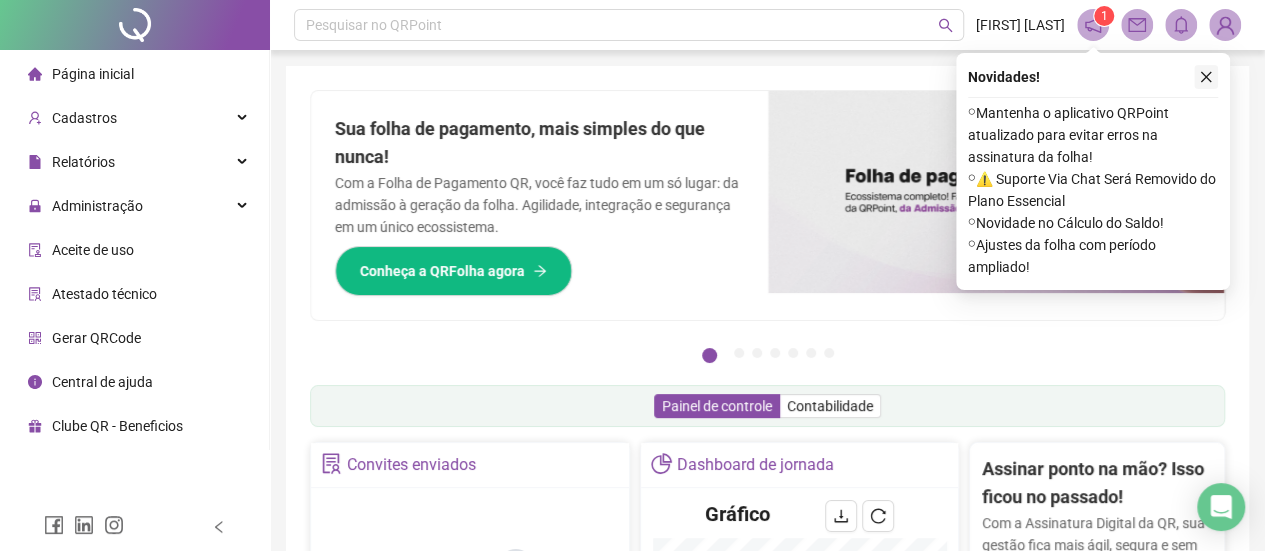 click 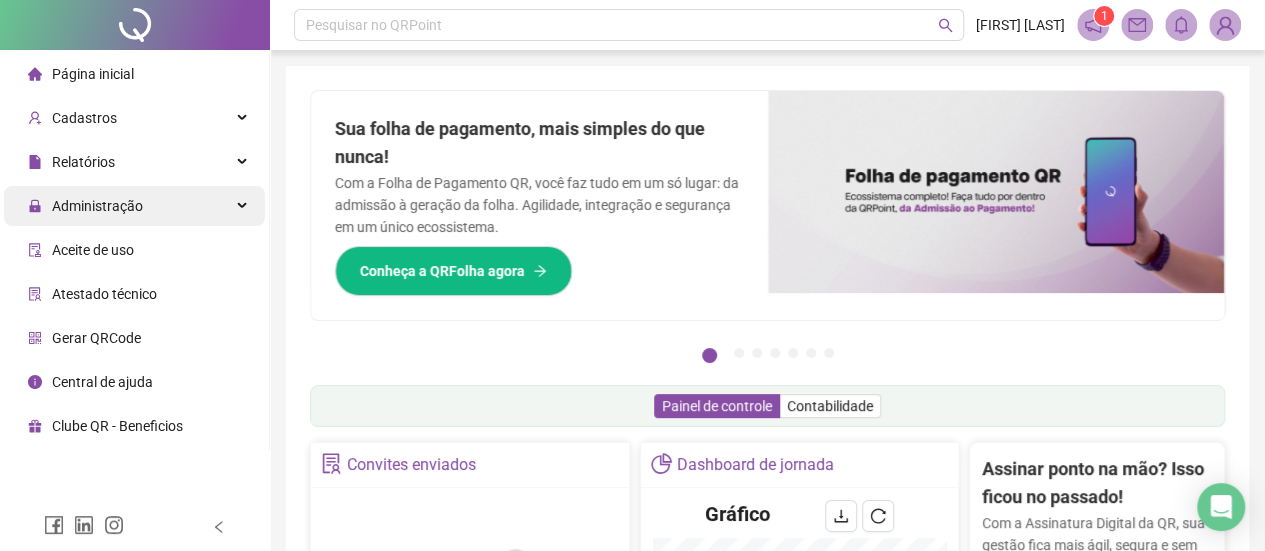 click on "Administração" at bounding box center [134, 206] 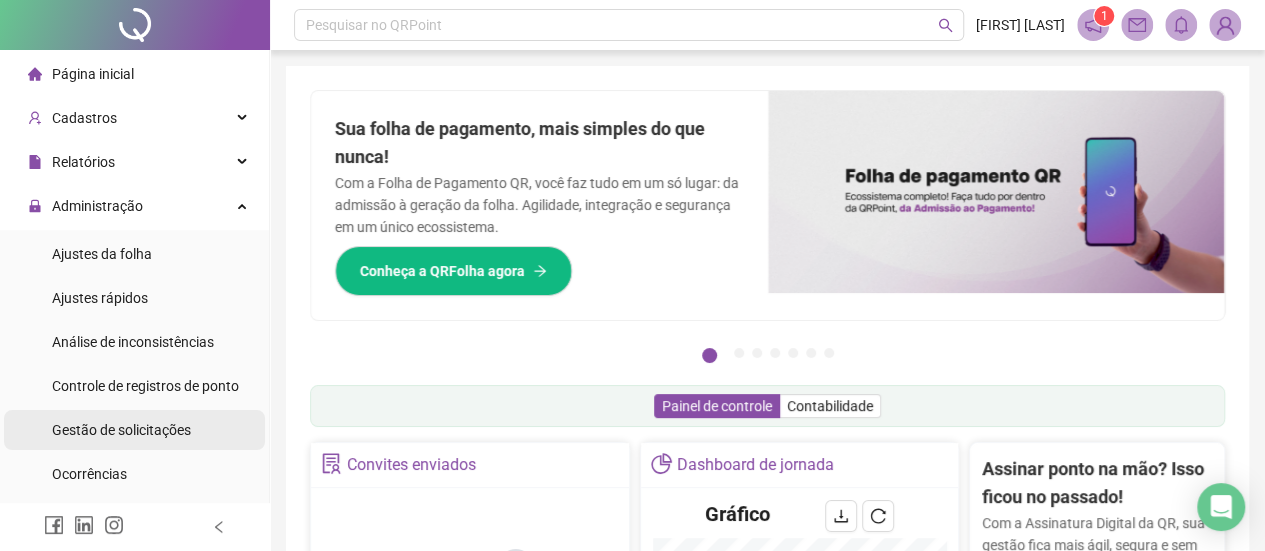 click on "Gestão de solicitações" at bounding box center [121, 430] 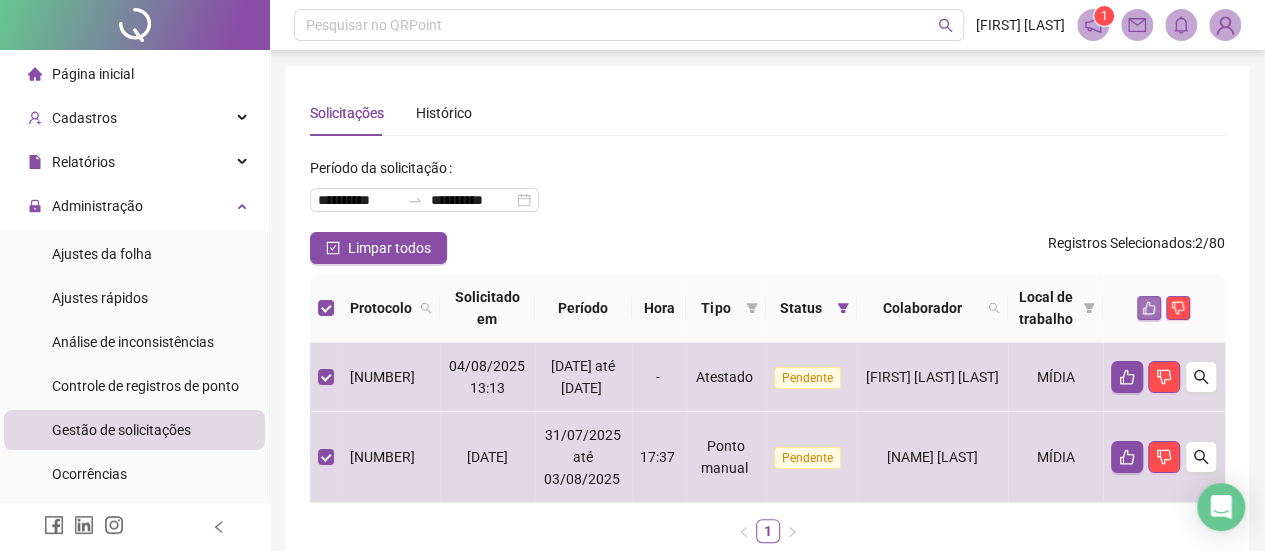 click 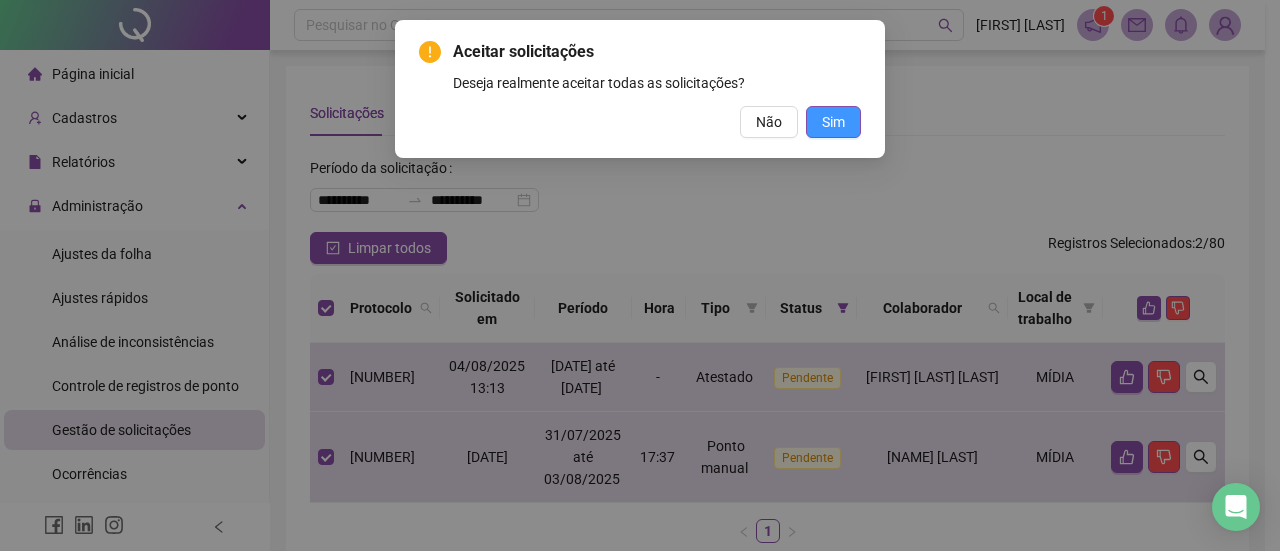 click on "Sim" at bounding box center [833, 122] 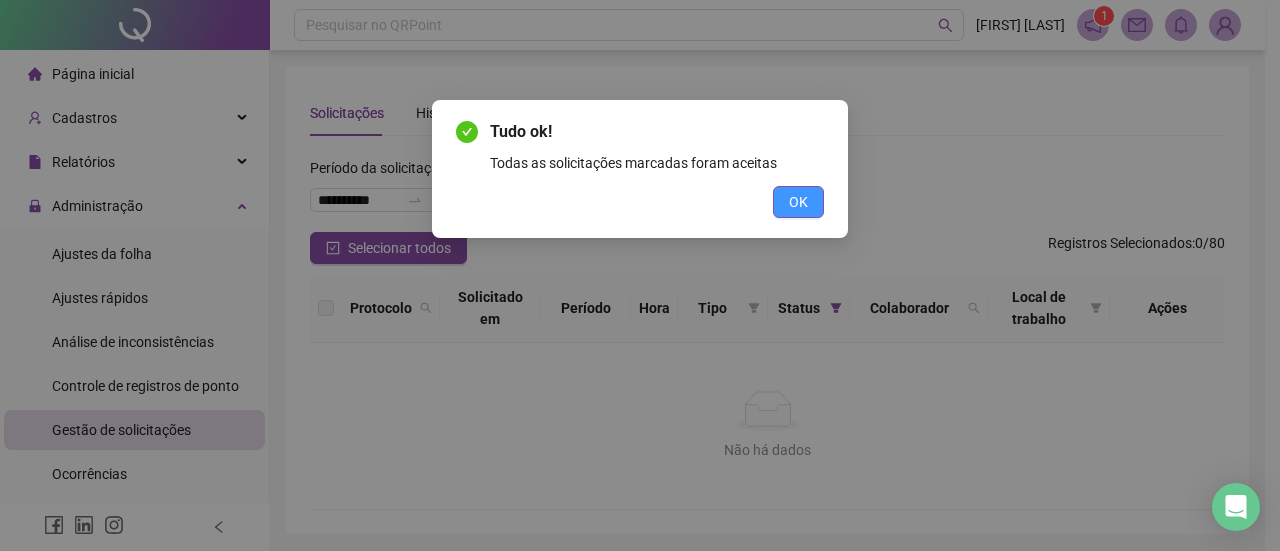 click on "OK" at bounding box center (798, 202) 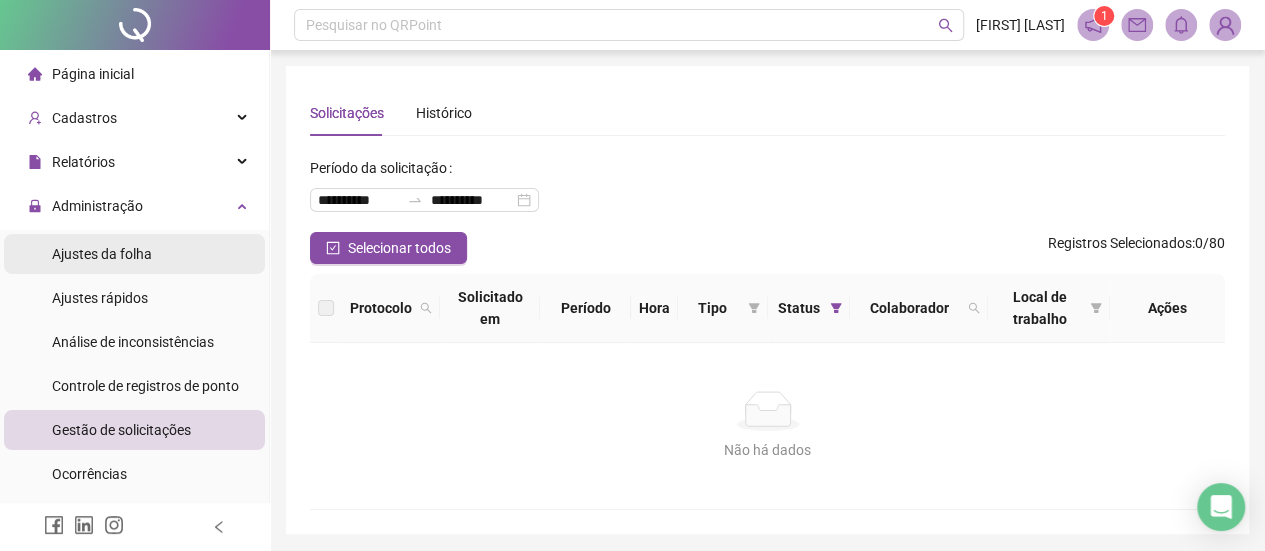 click on "Ajustes da folha" at bounding box center [102, 254] 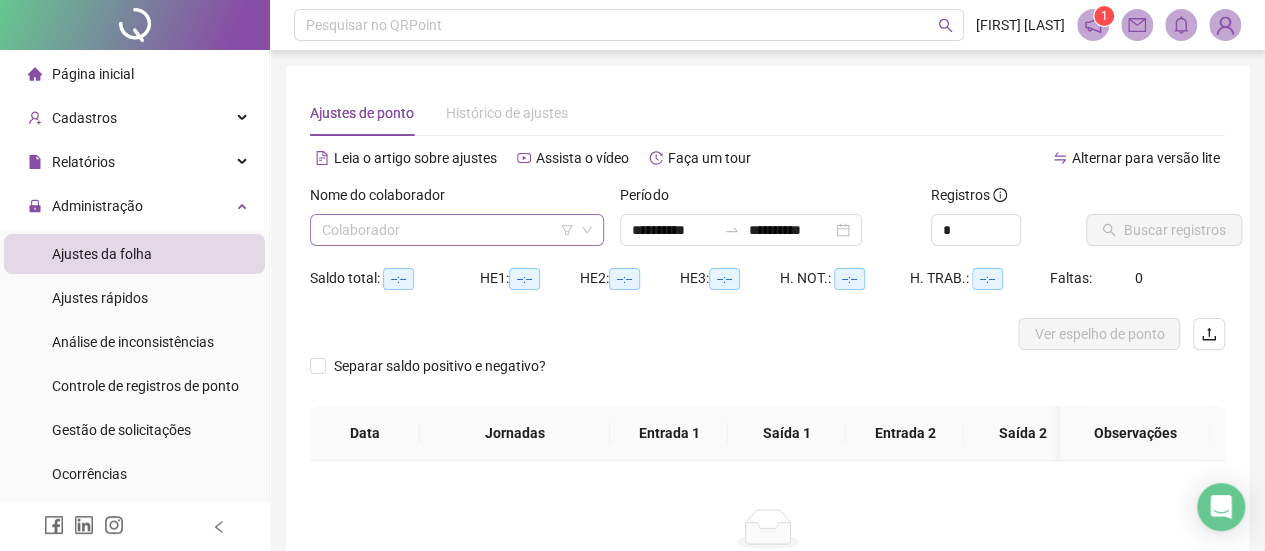 click 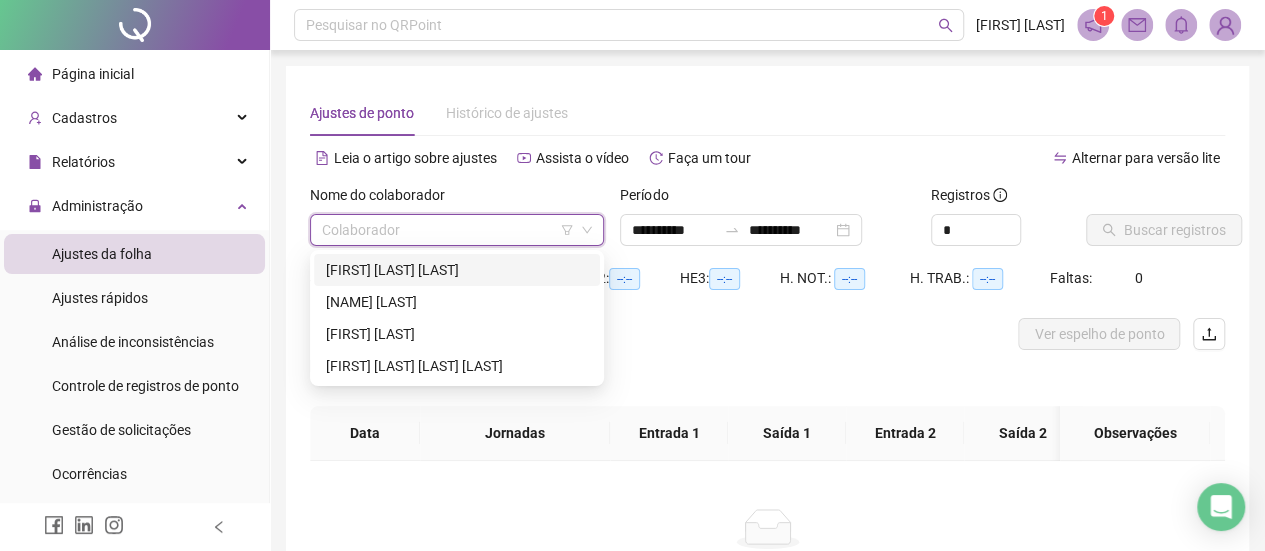 click on "[FIRST] [LAST] [LAST]" at bounding box center (457, 270) 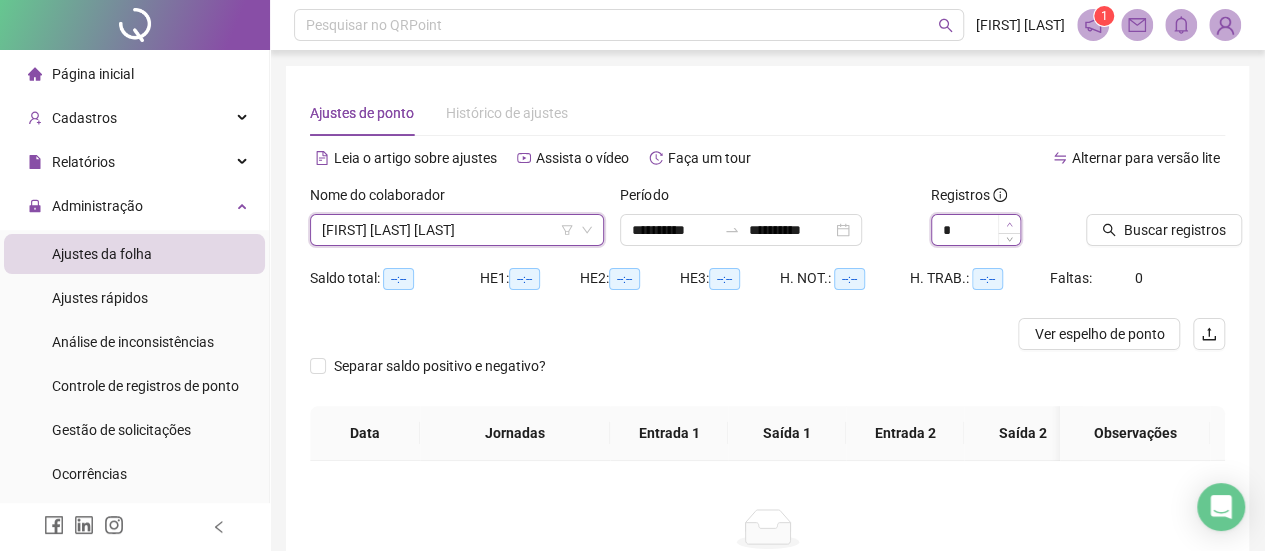 type on "*" 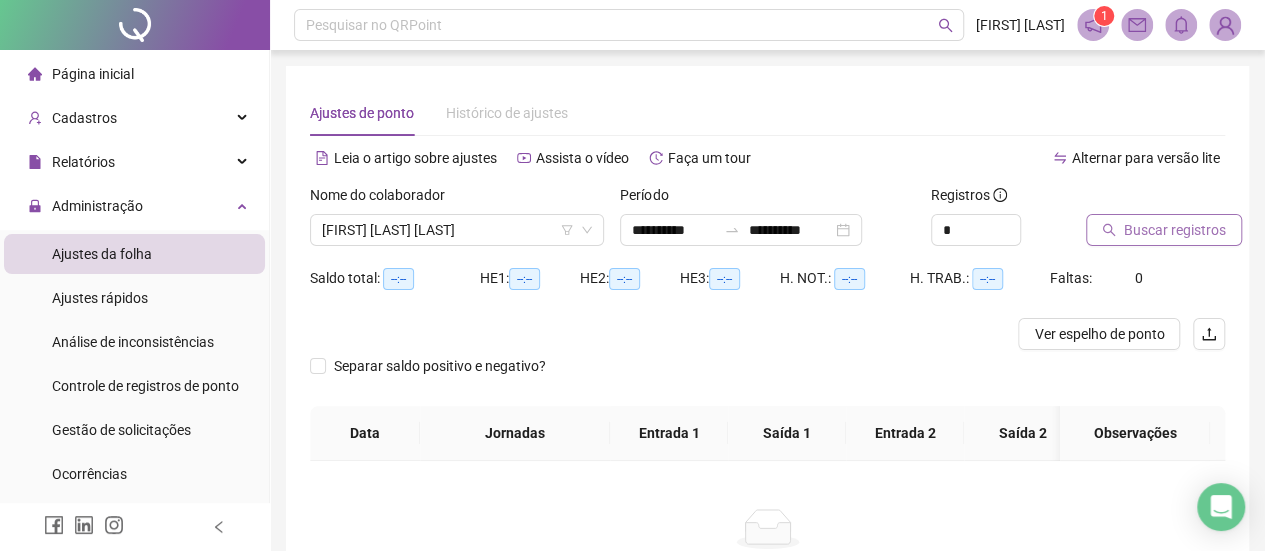 click on "Buscar registros" at bounding box center (1175, 230) 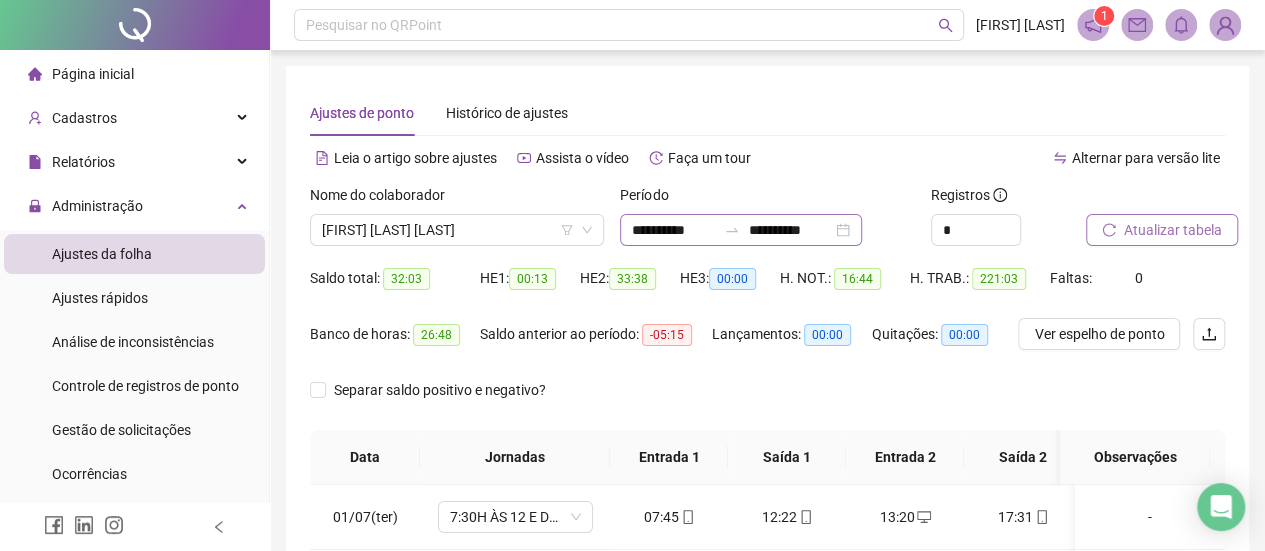 click on "**********" at bounding box center (741, 230) 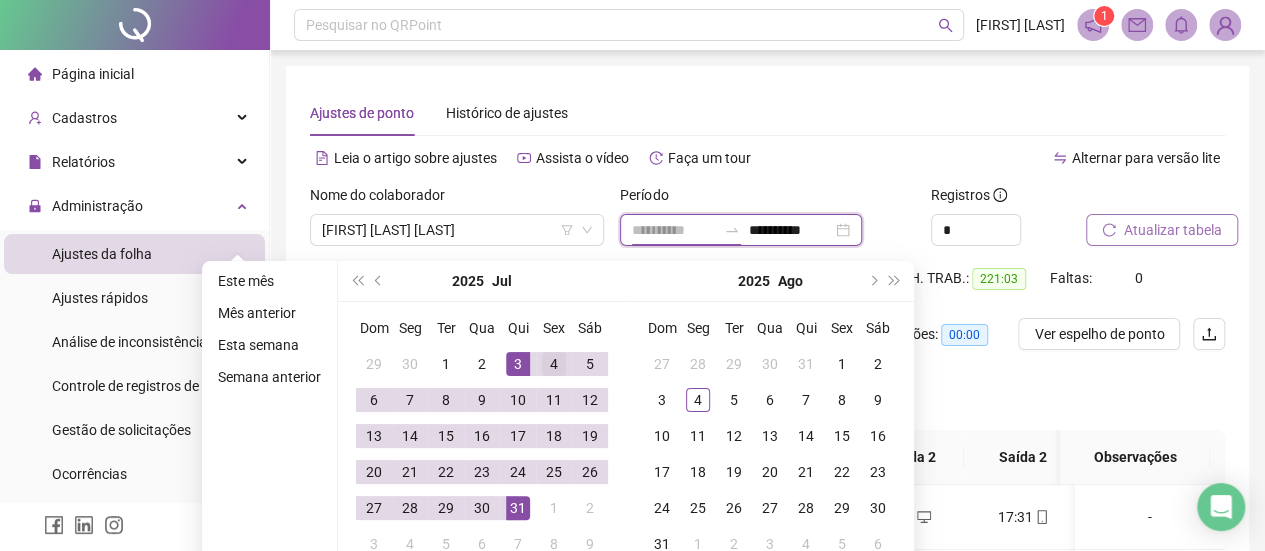 type on "**********" 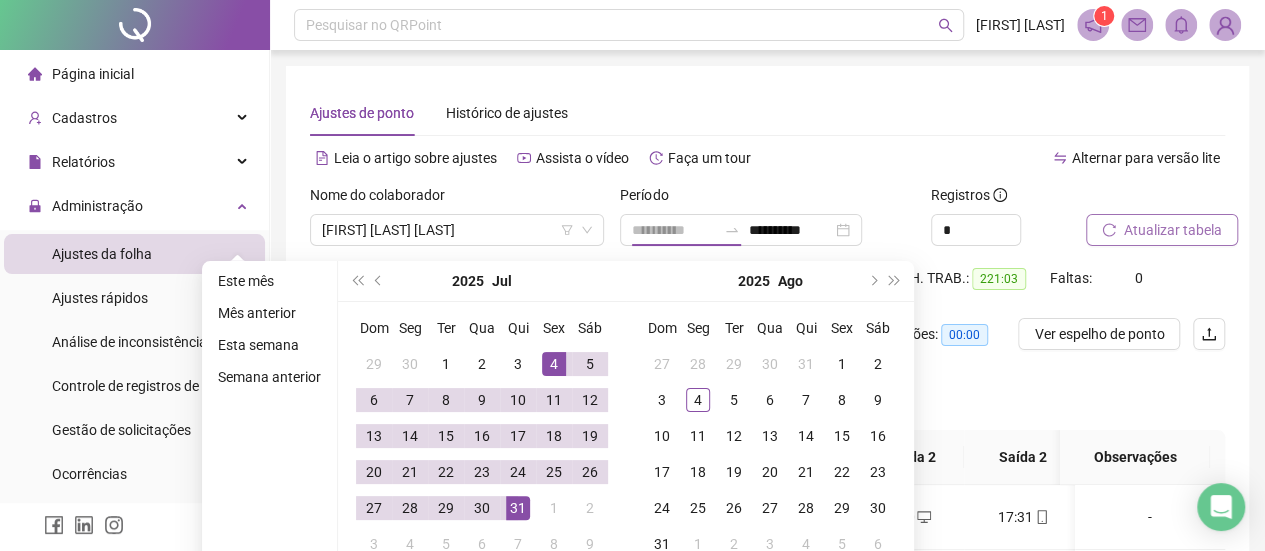 click on "4" at bounding box center [554, 364] 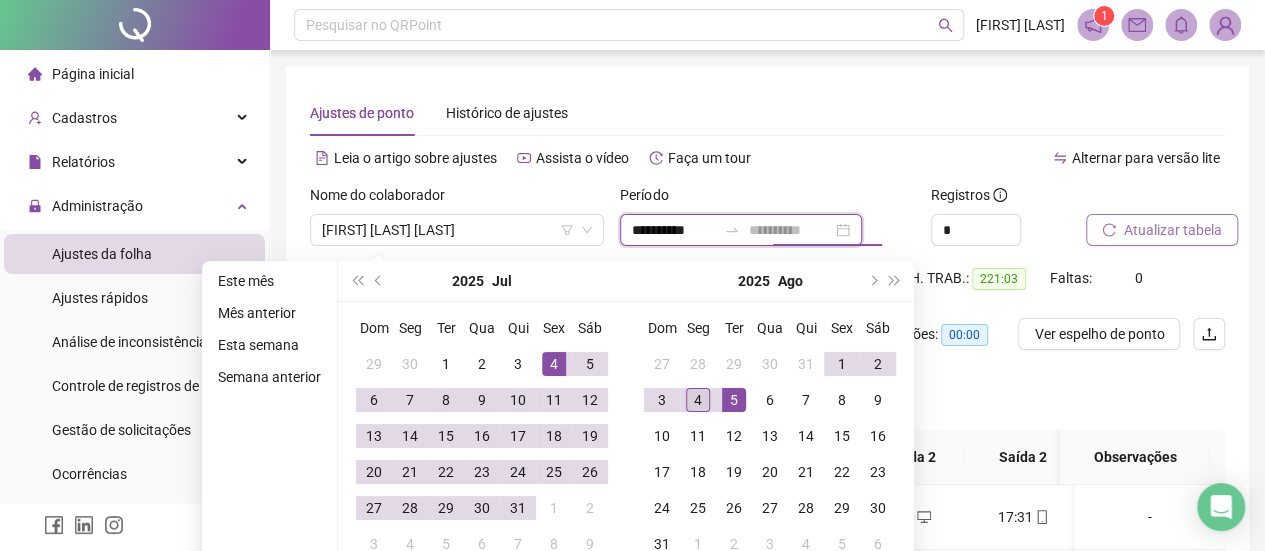 type on "**********" 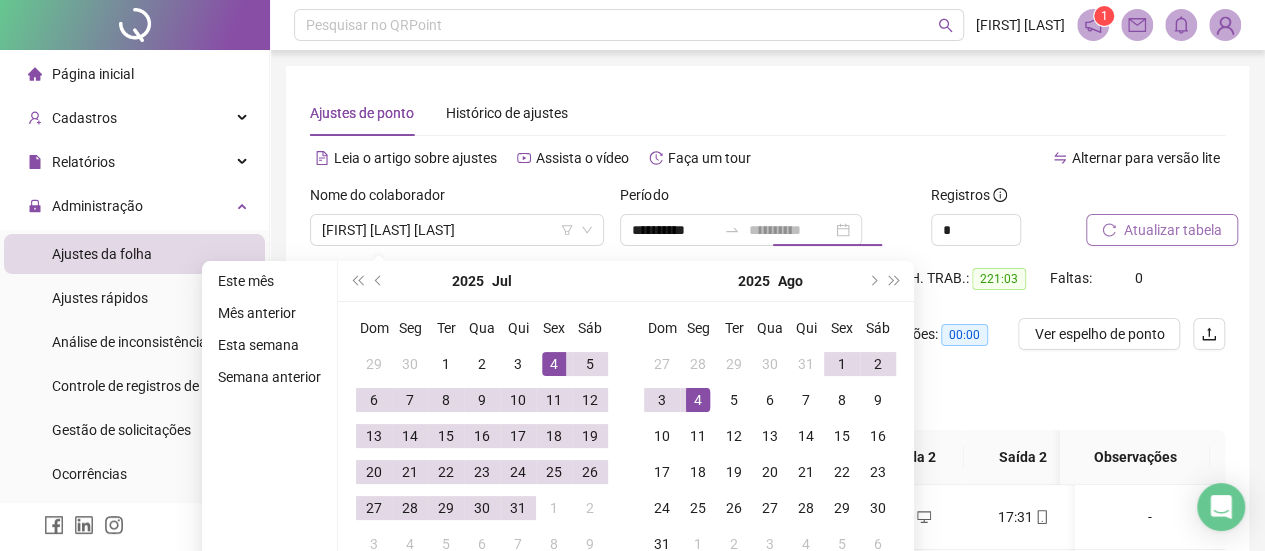 click on "4" at bounding box center [698, 400] 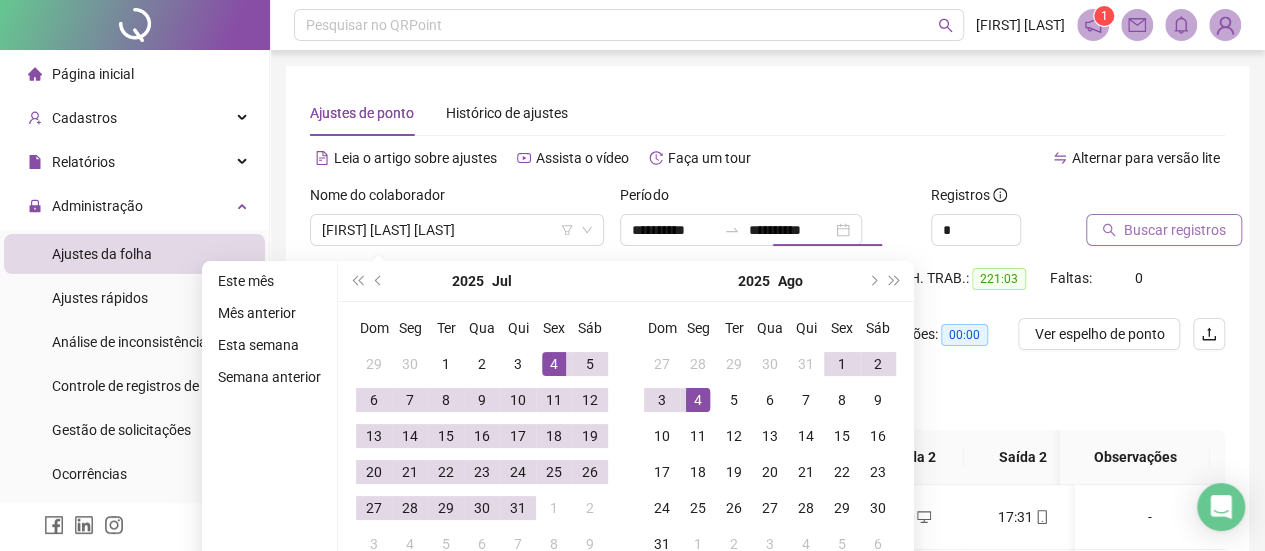 click on "Buscar registros" at bounding box center (1175, 230) 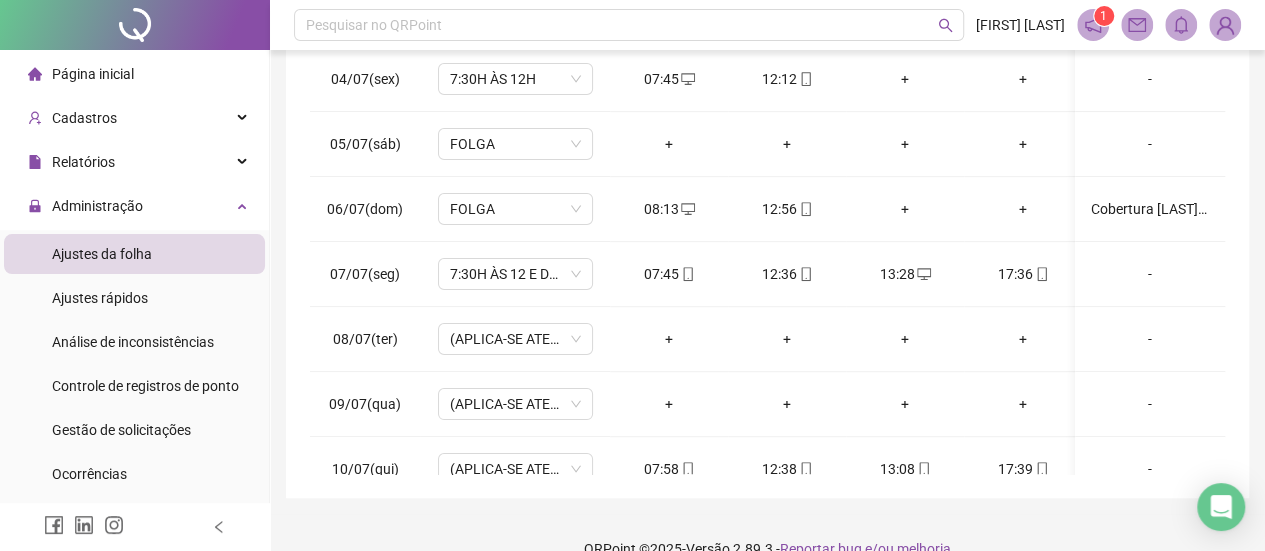 scroll, scrollTop: 470, scrollLeft: 0, axis: vertical 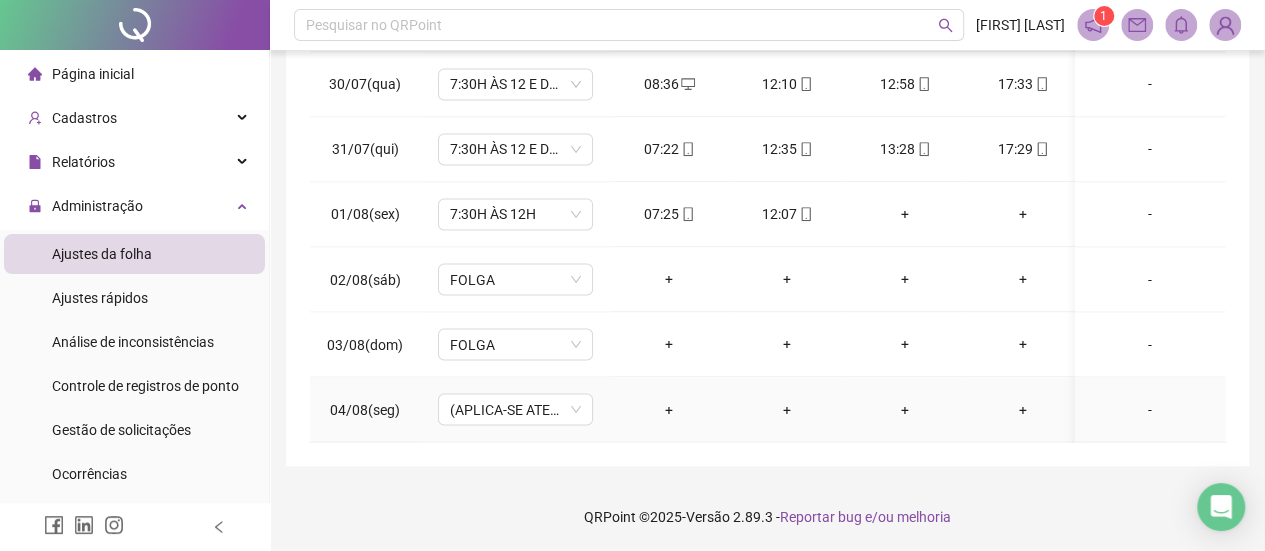 click on "(APLICA-SE ATESTADO)" at bounding box center (515, 409) 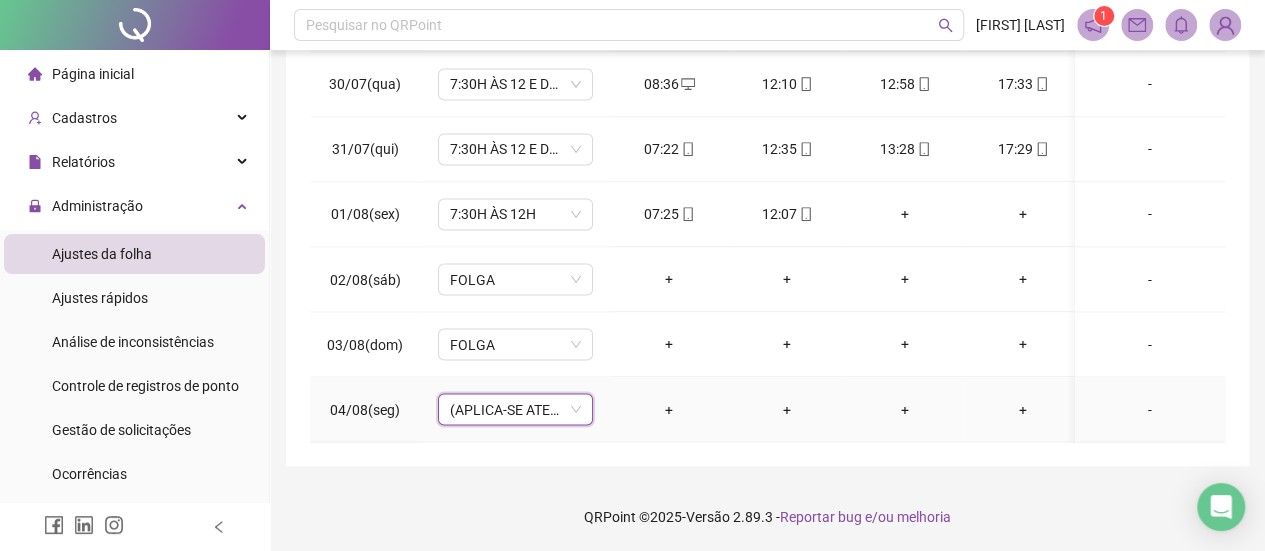 click on "(APLICA-SE ATESTADO)" at bounding box center [515, 409] 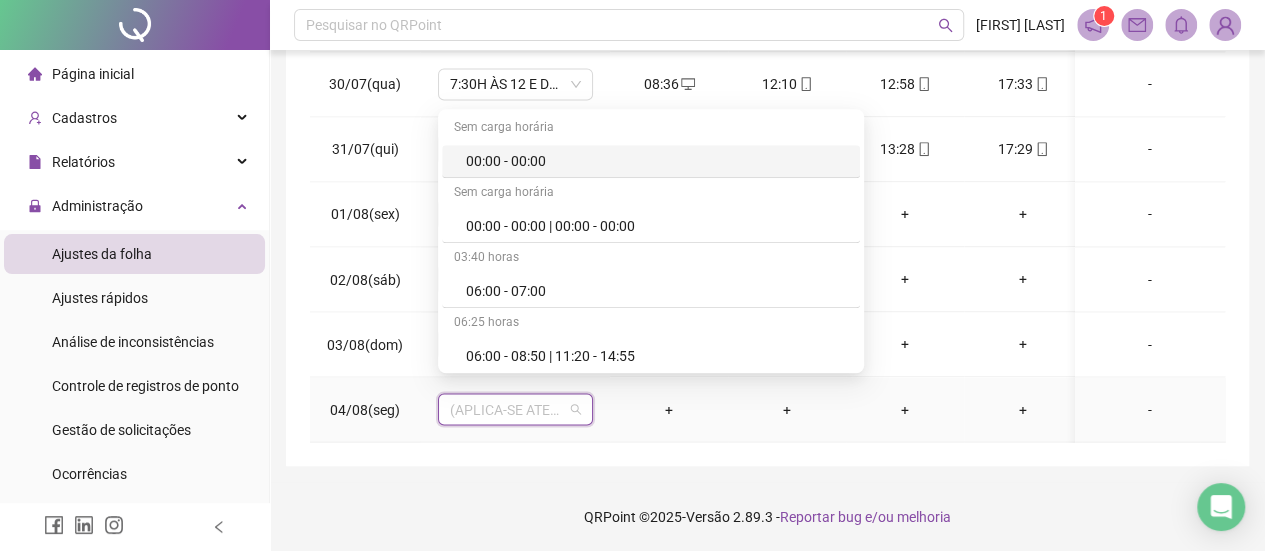 click on "(APLICA-SE ATESTADO)" at bounding box center [515, 409] 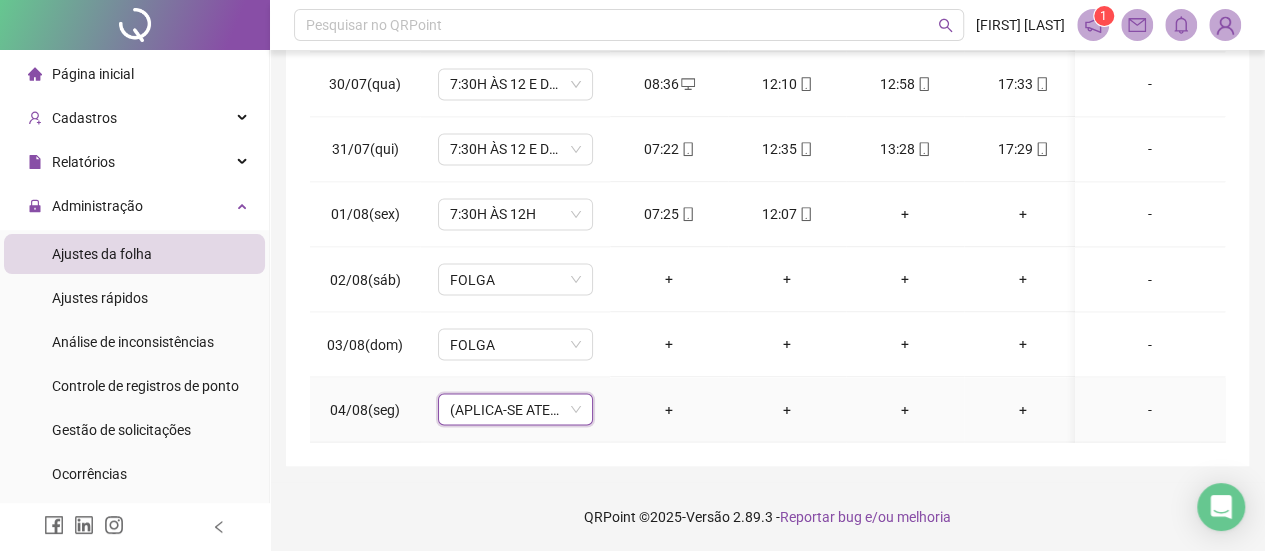 drag, startPoint x: 577, startPoint y: 391, endPoint x: 660, endPoint y: 354, distance: 90.873535 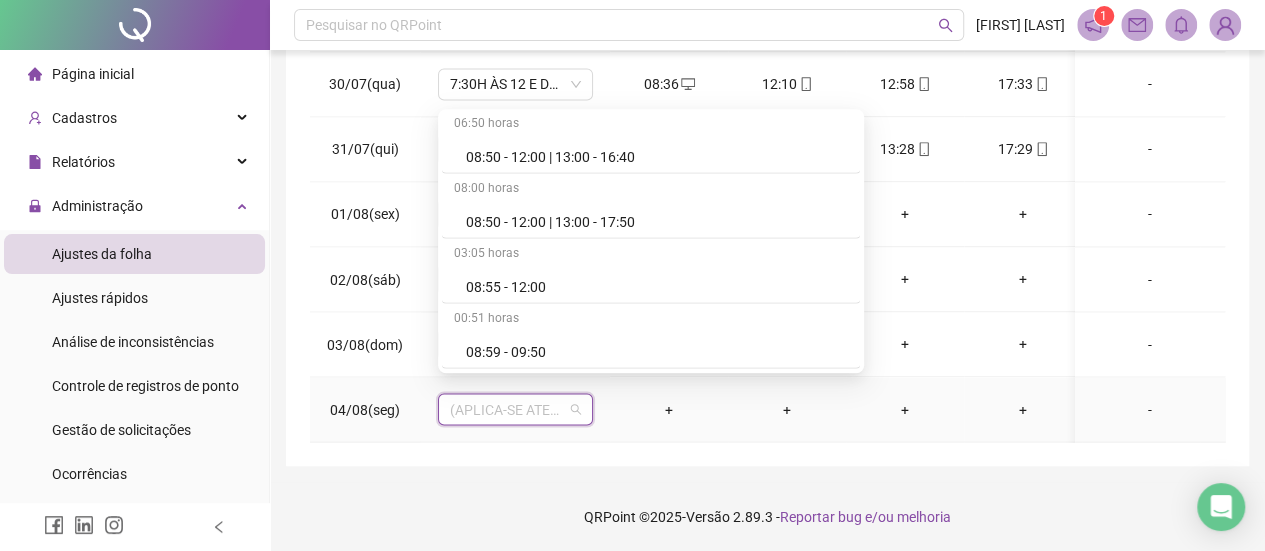 scroll, scrollTop: 0, scrollLeft: 0, axis: both 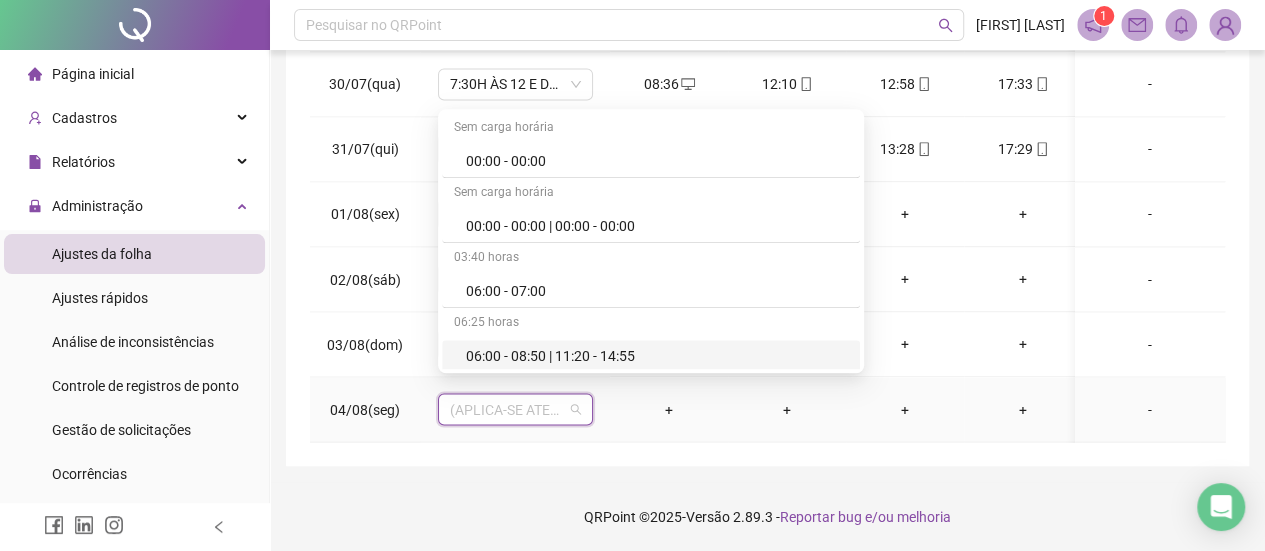 click on "+" at bounding box center (669, 409) 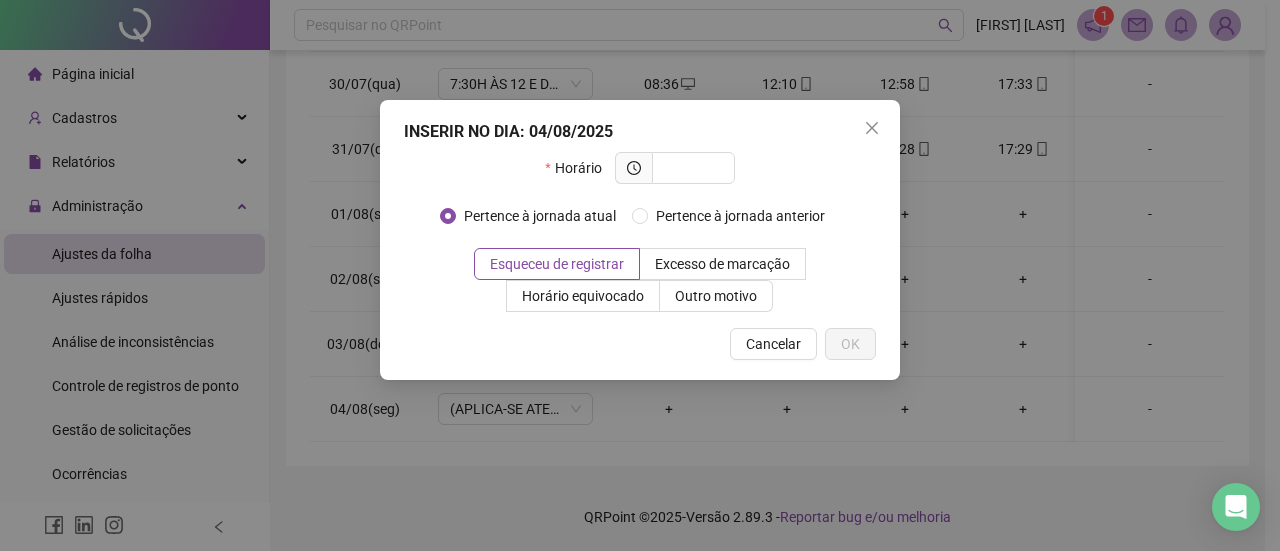 drag, startPoint x: 972, startPoint y: 436, endPoint x: 868, endPoint y: 129, distance: 324.13733 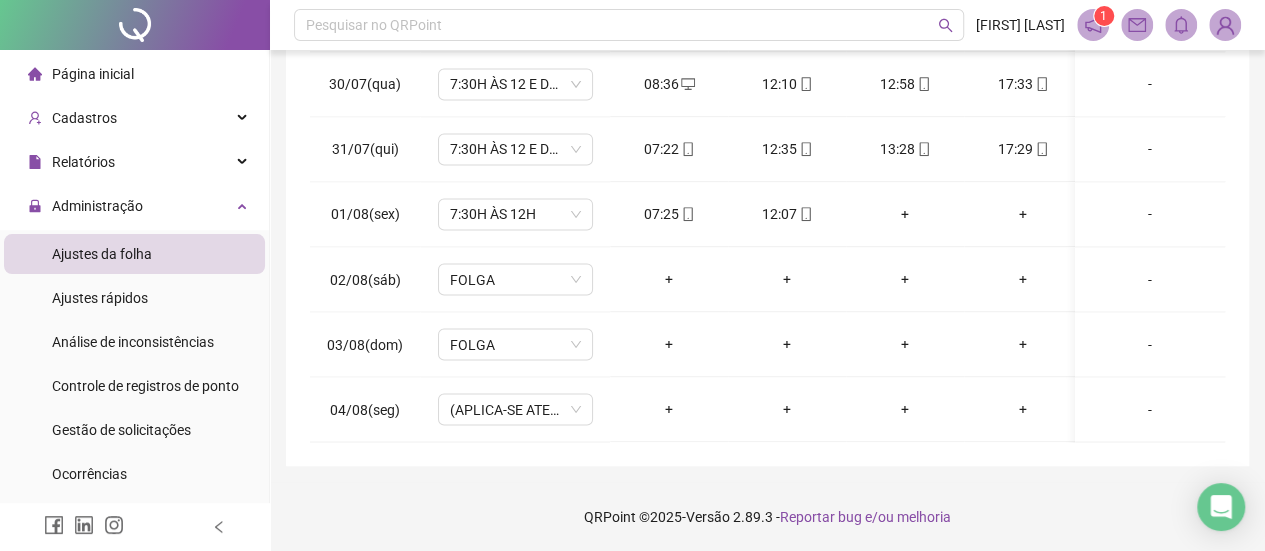 scroll, scrollTop: 1658, scrollLeft: 224, axis: both 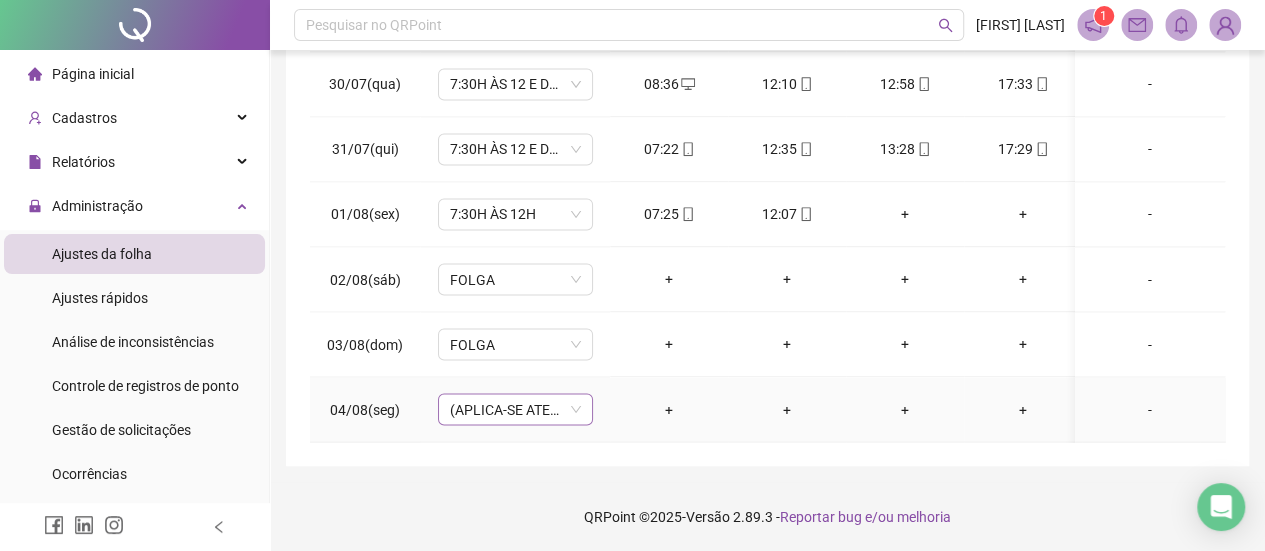 click on "(APLICA-SE ATESTADO)" at bounding box center (515, 409) 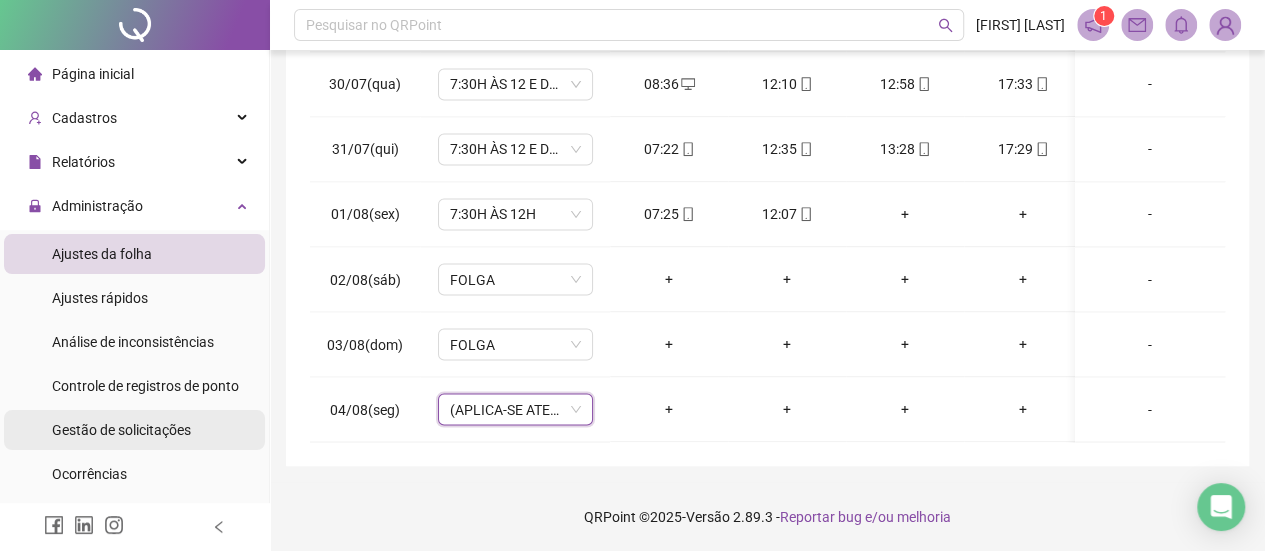 click on "Gestão de solicitações" at bounding box center [134, 430] 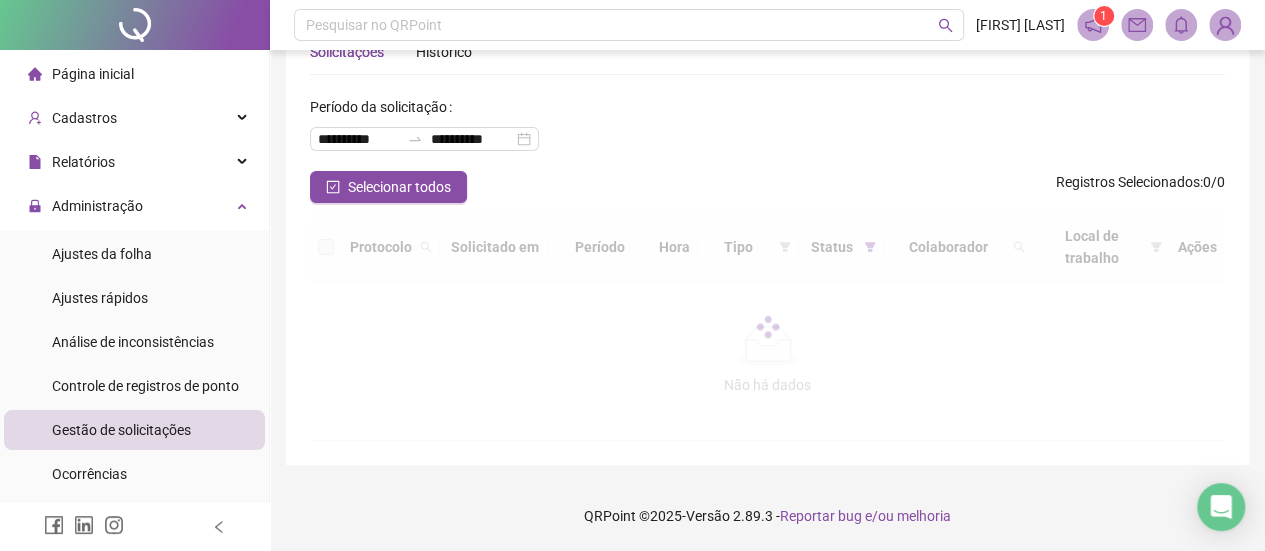 scroll, scrollTop: 83, scrollLeft: 0, axis: vertical 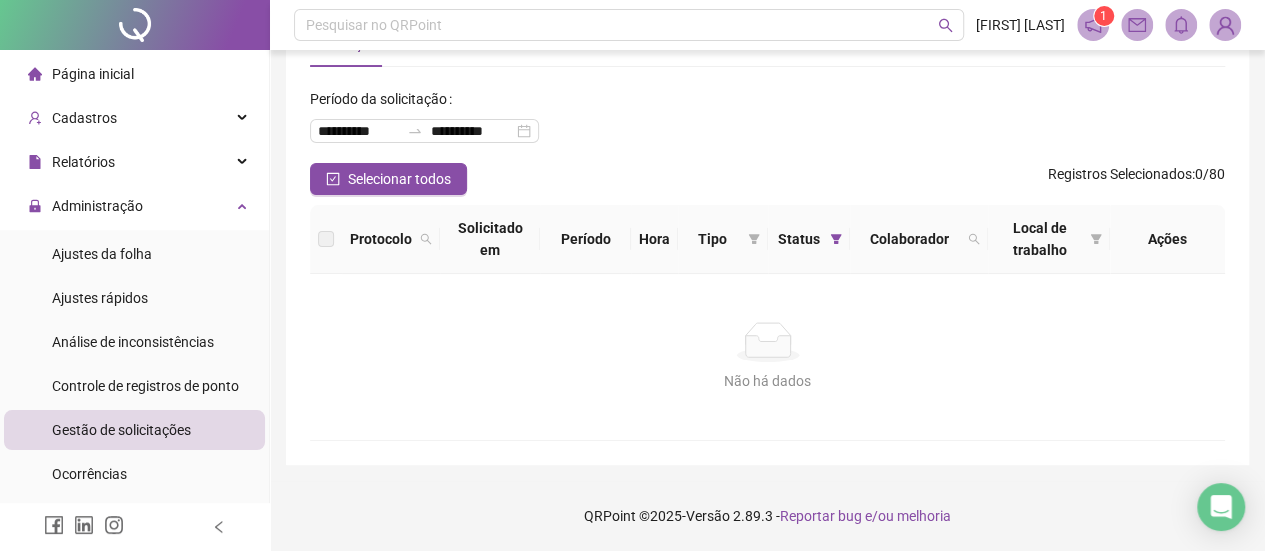 click on "Registros Selecionados" at bounding box center (1120, 174) 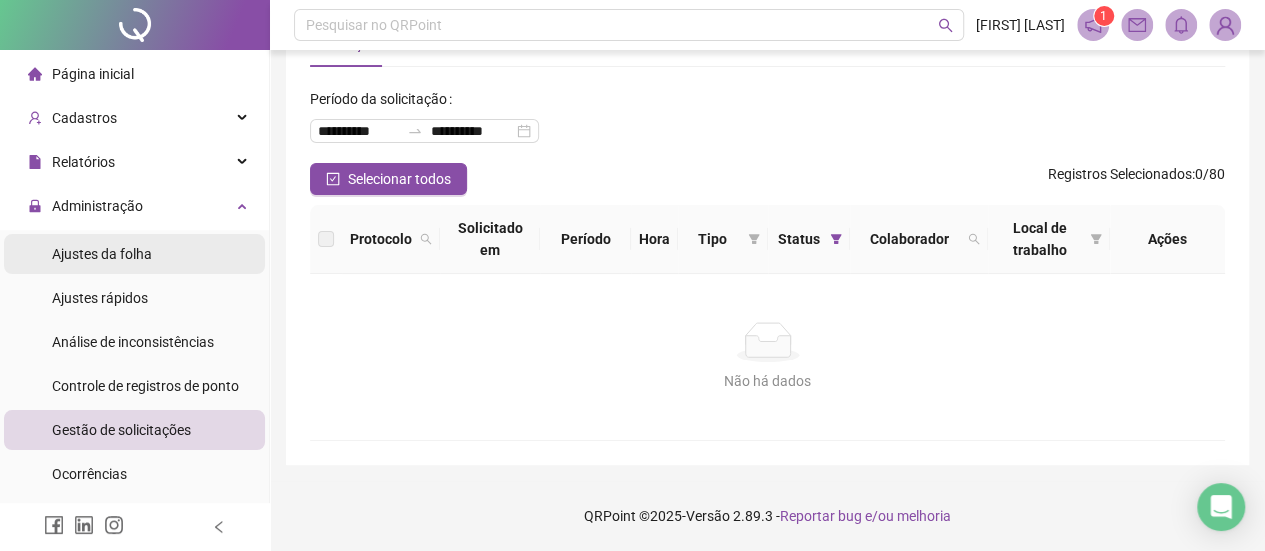 click on "Ajustes da folha" at bounding box center [134, 254] 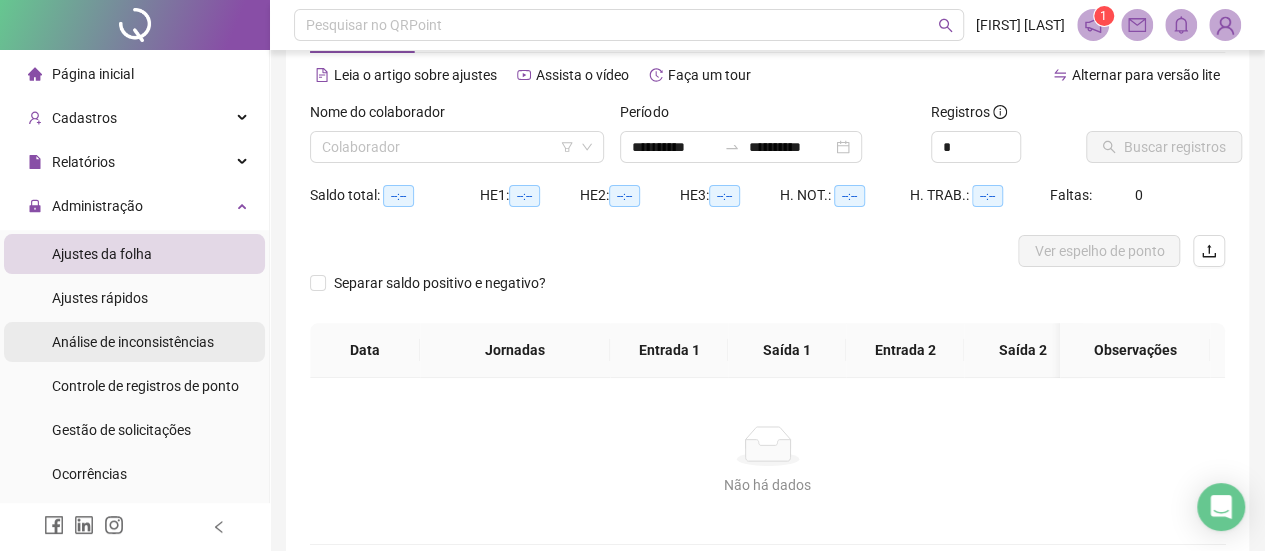 click on "Análise de inconsistências" at bounding box center [133, 342] 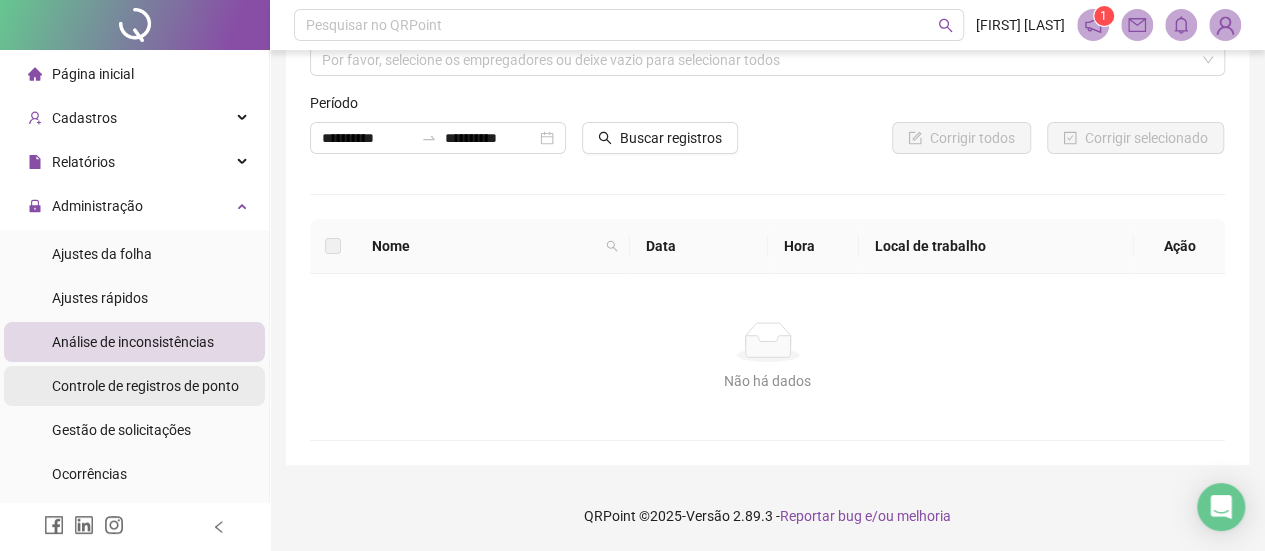 click on "Controle de registros de ponto" at bounding box center (145, 386) 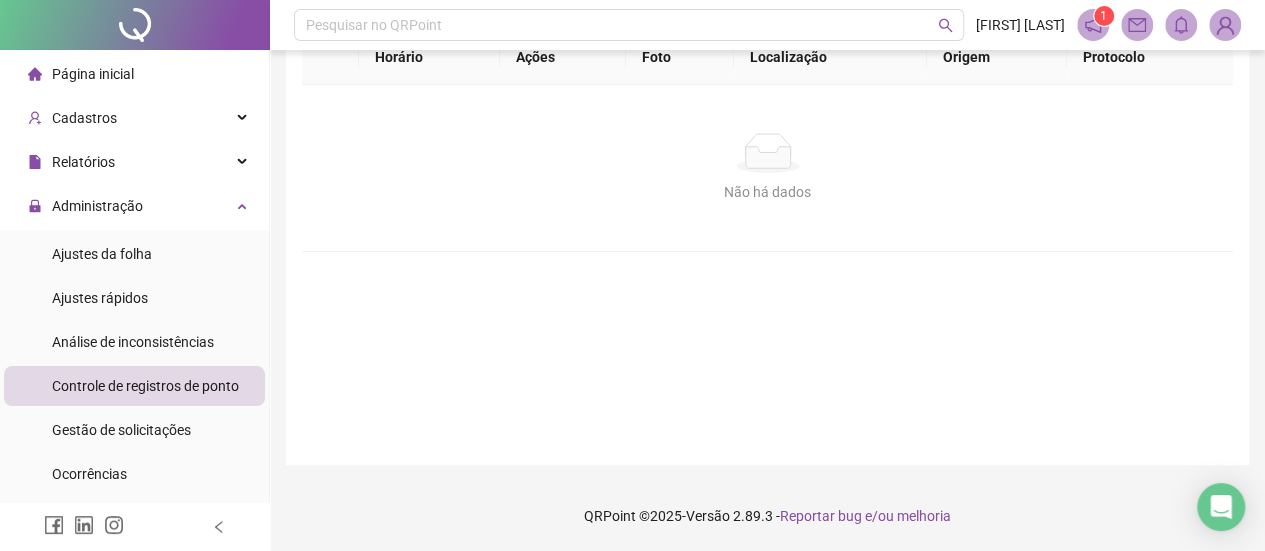 scroll, scrollTop: 0, scrollLeft: 0, axis: both 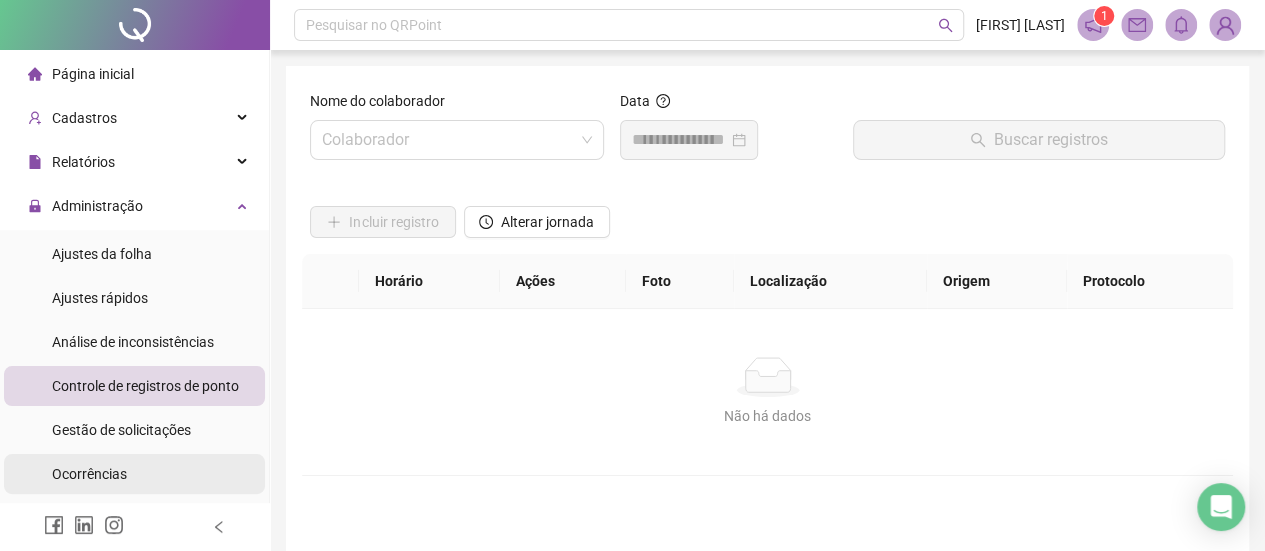 click on "Ocorrências" at bounding box center [134, 474] 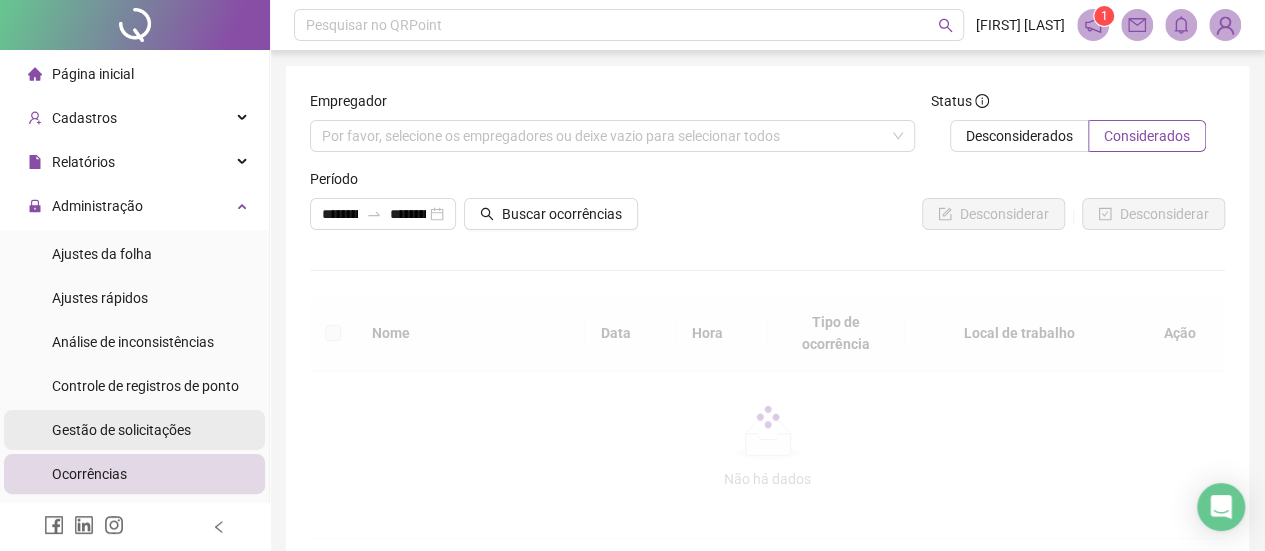 click on "Gestão de solicitações" at bounding box center (121, 430) 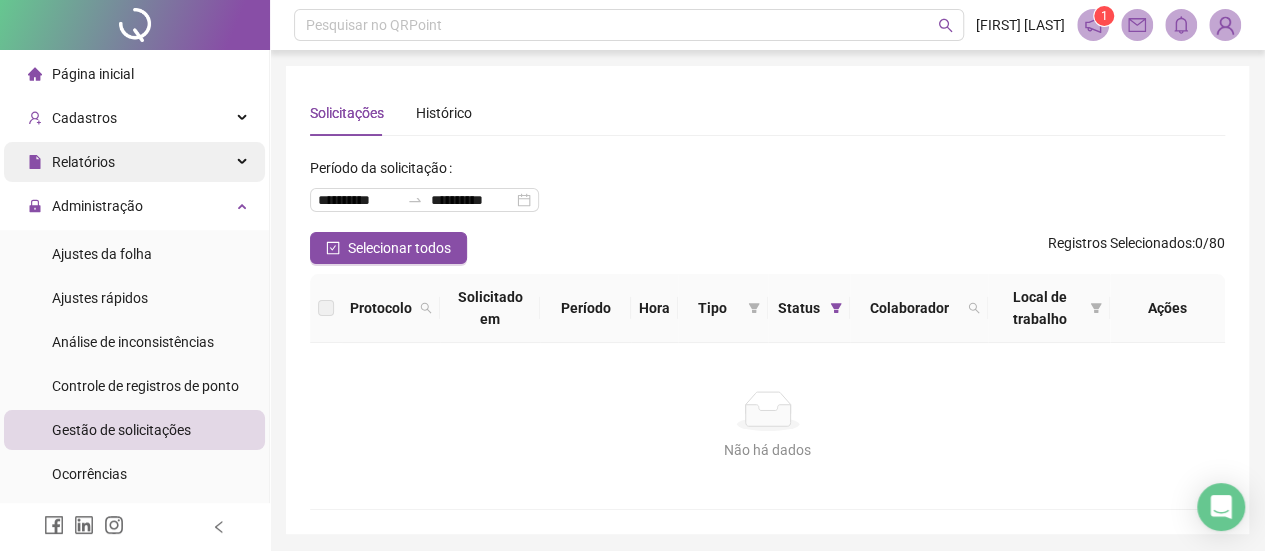 click on "Relatórios" at bounding box center [134, 162] 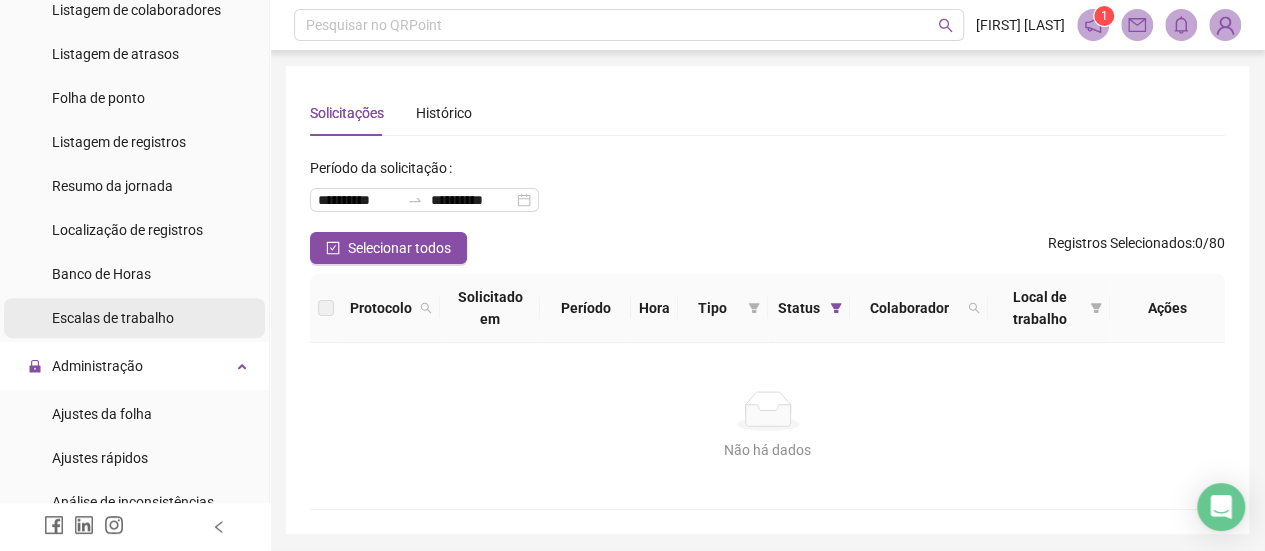 scroll, scrollTop: 0, scrollLeft: 0, axis: both 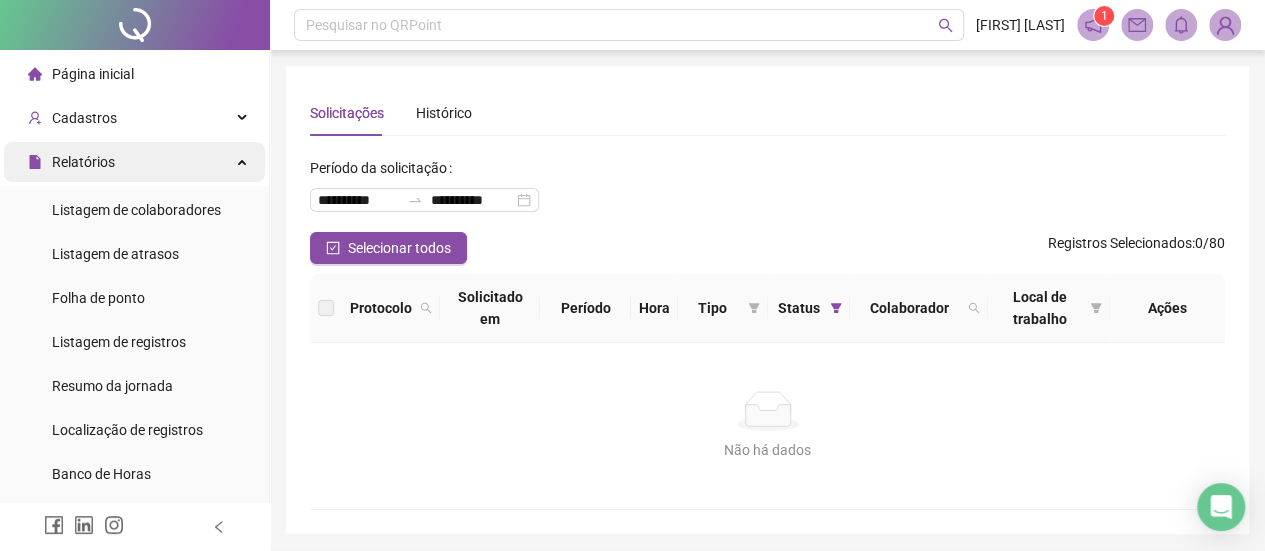 click on "Relatórios" at bounding box center (134, 162) 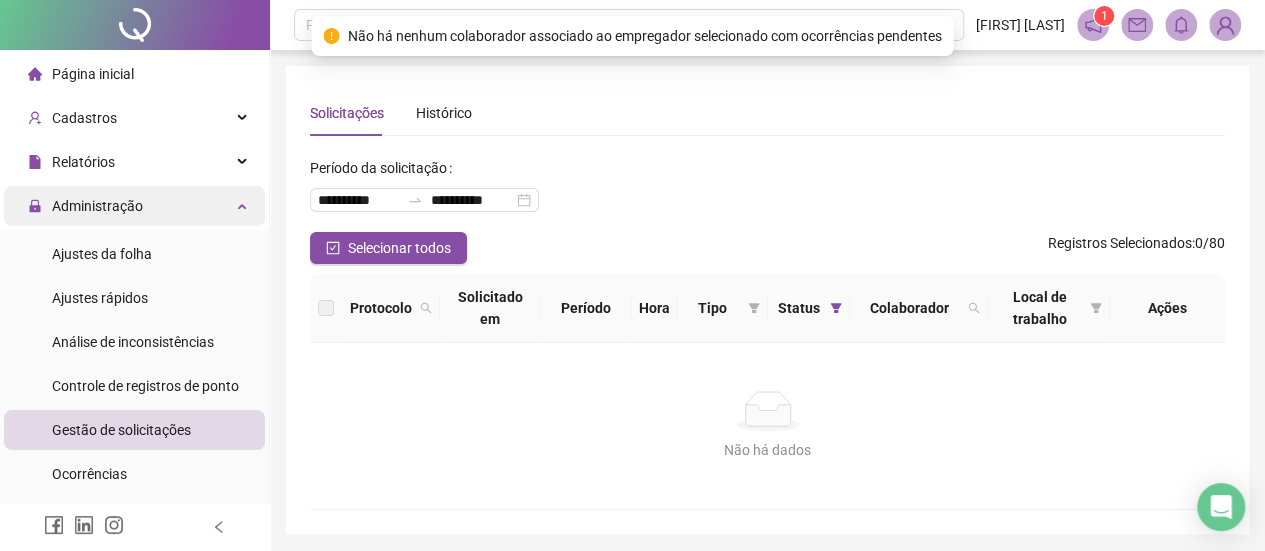 click on "Administração" at bounding box center [134, 206] 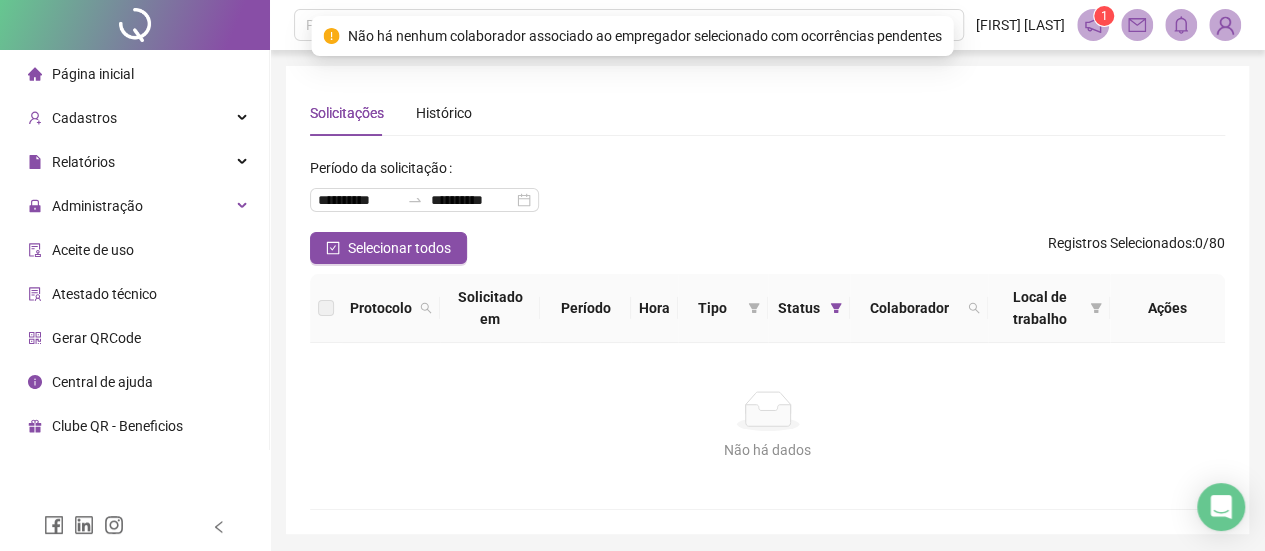 click on "Aceite de uso" at bounding box center (134, 250) 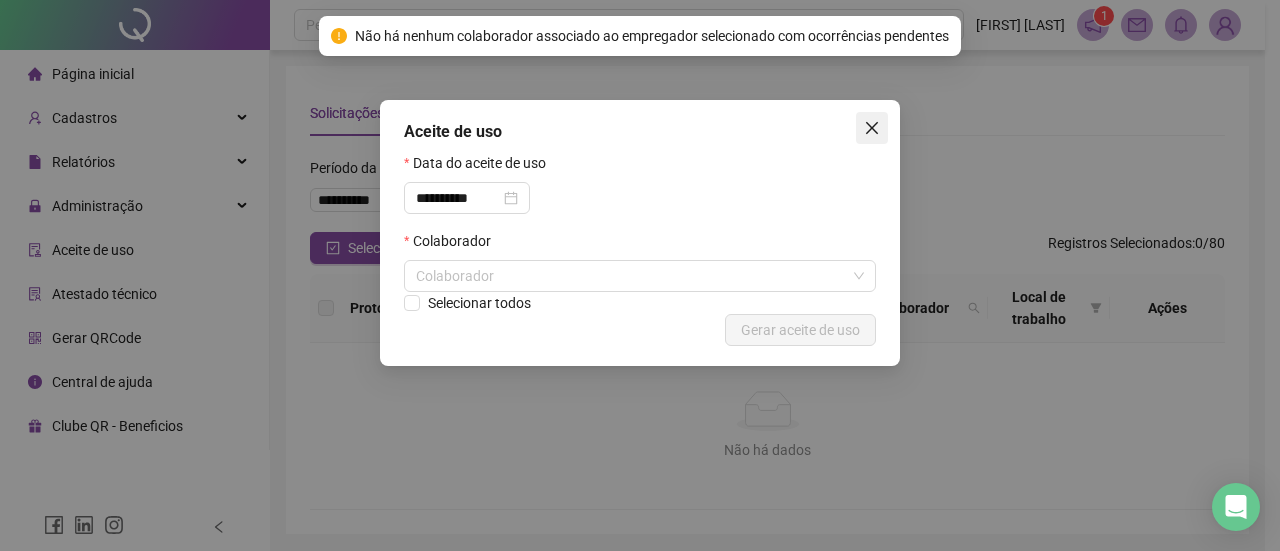 click at bounding box center (872, 128) 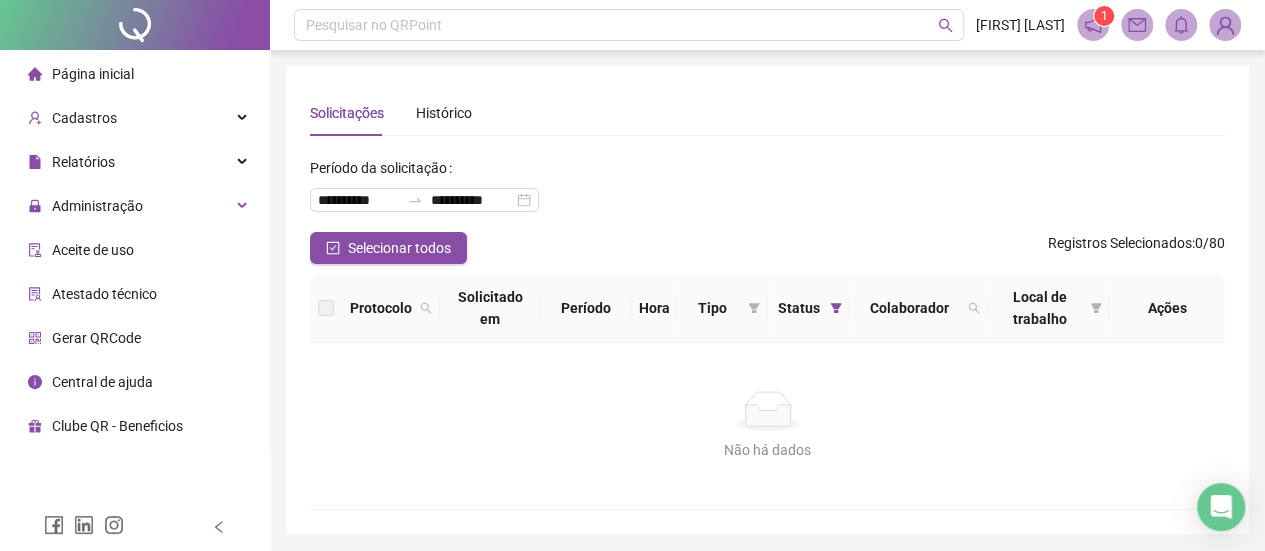 click on "Atestado técnico" at bounding box center [134, 294] 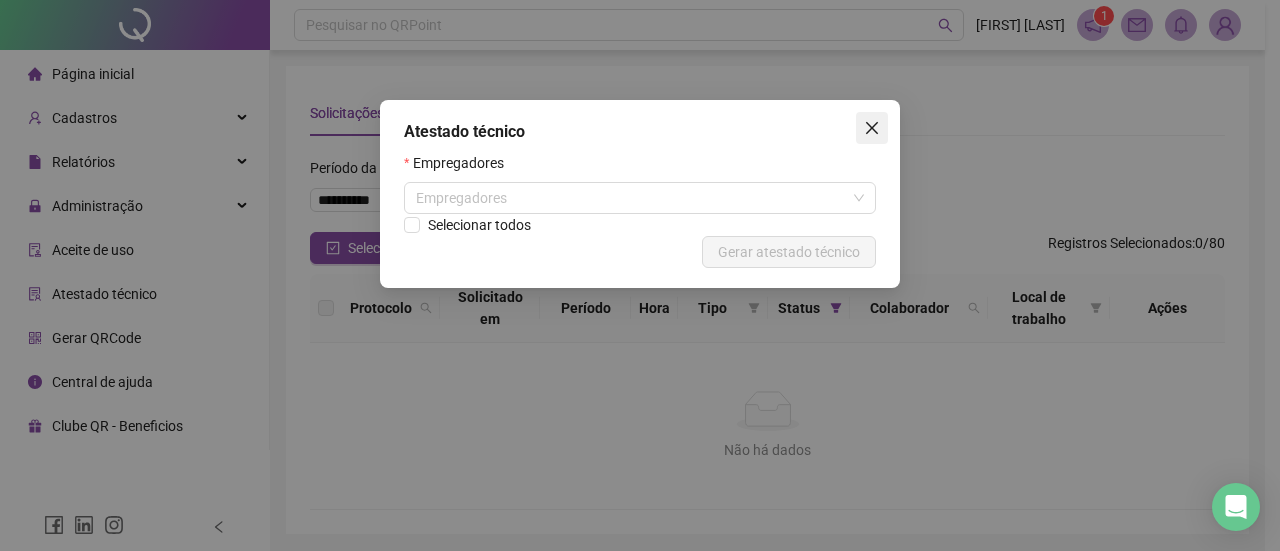 click at bounding box center (872, 128) 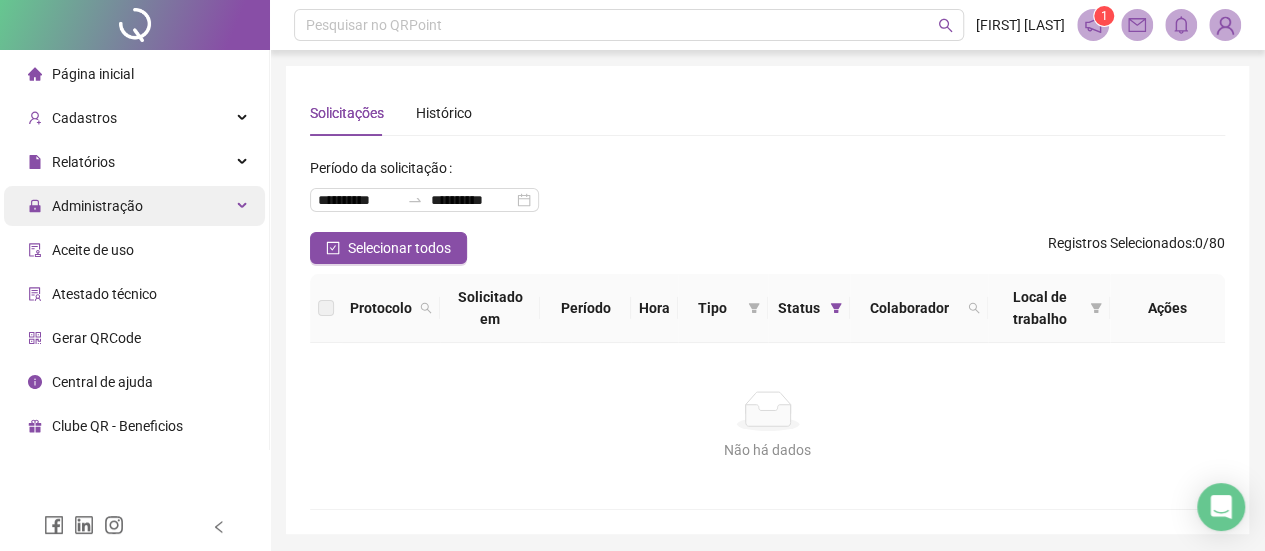 click on "Administração" at bounding box center [134, 206] 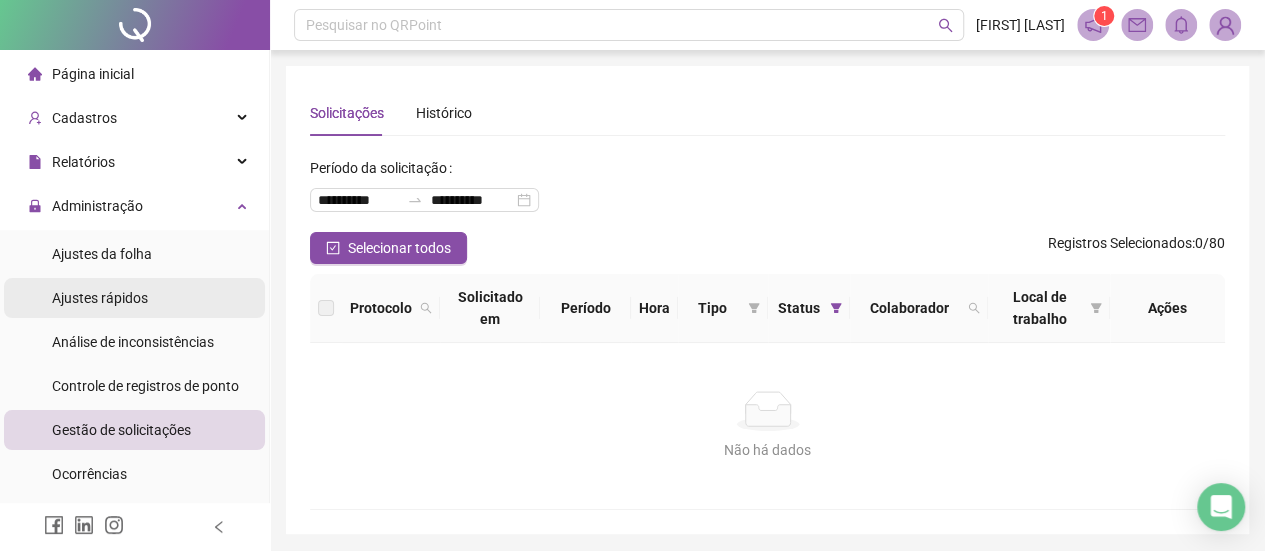 click on "Ajustes rápidos" at bounding box center (134, 298) 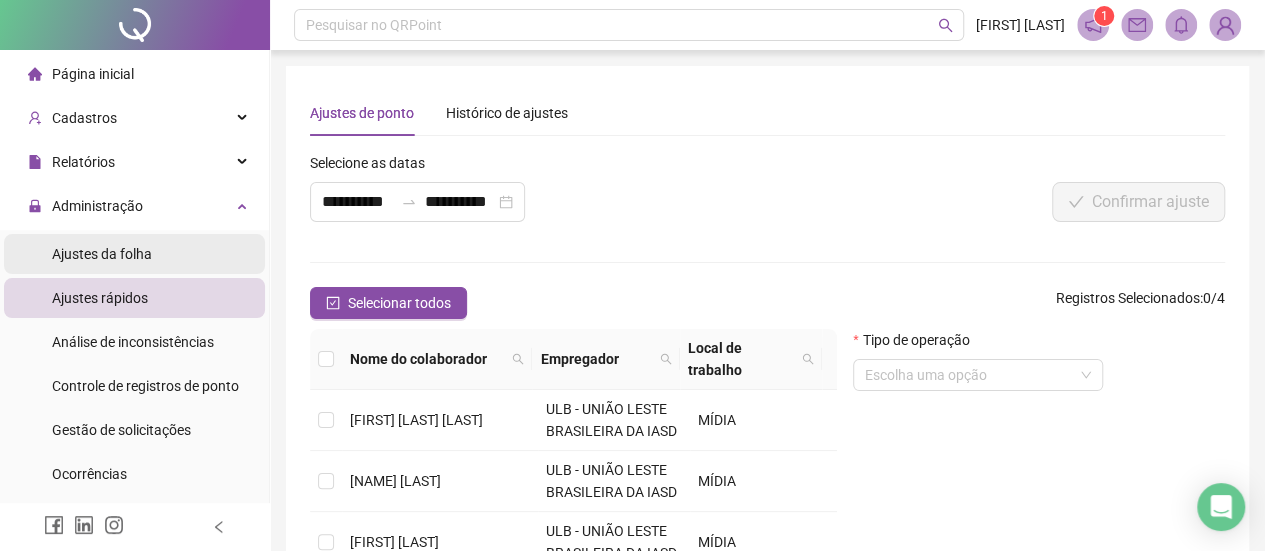 click on "Ajustes da folha" at bounding box center [134, 254] 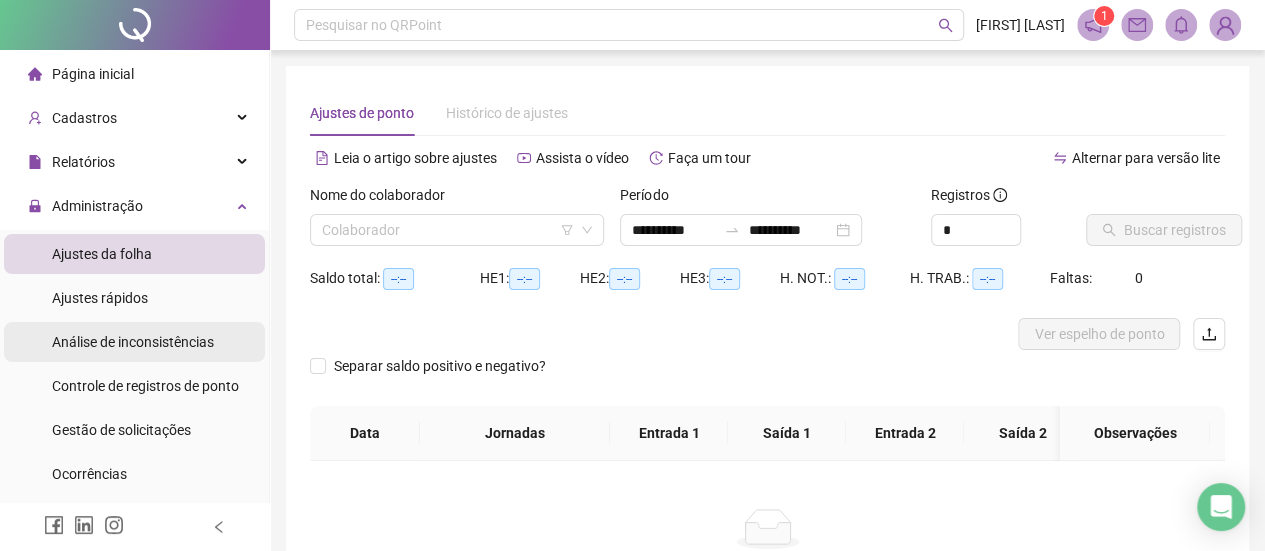 click on "Análise de inconsistências" at bounding box center [133, 342] 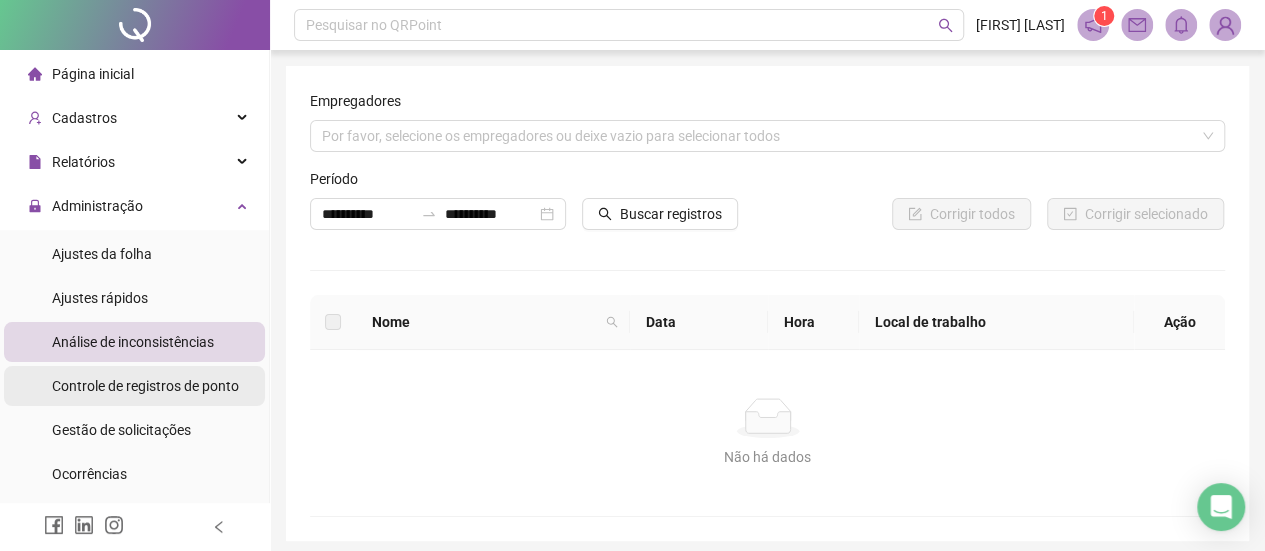 click on "Controle de registros de ponto" at bounding box center [145, 386] 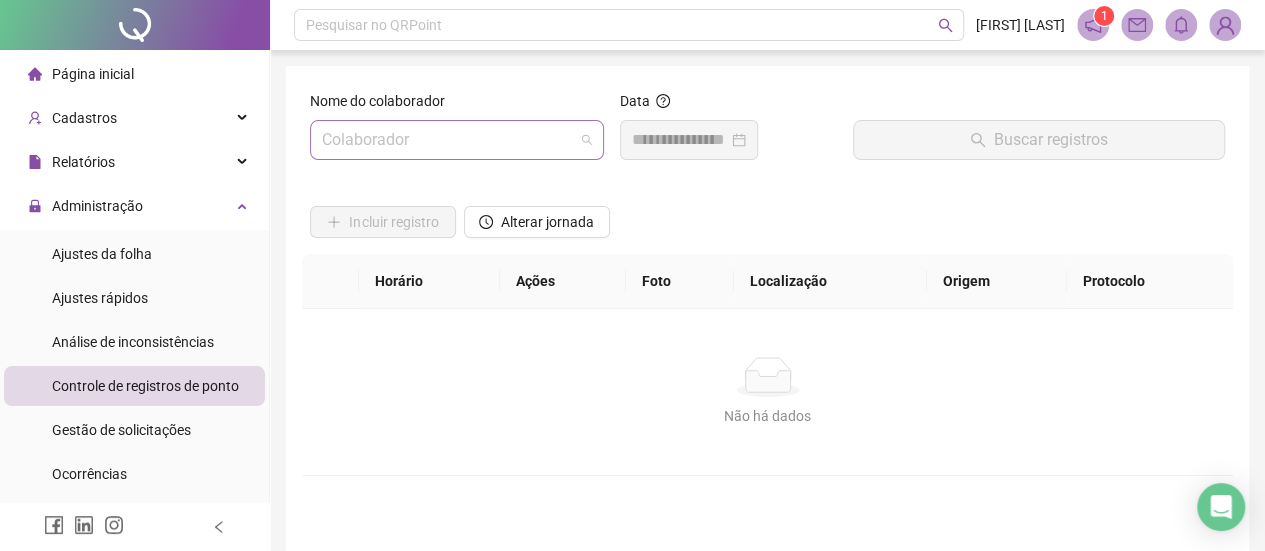 click on "Colaborador" at bounding box center (457, 140) 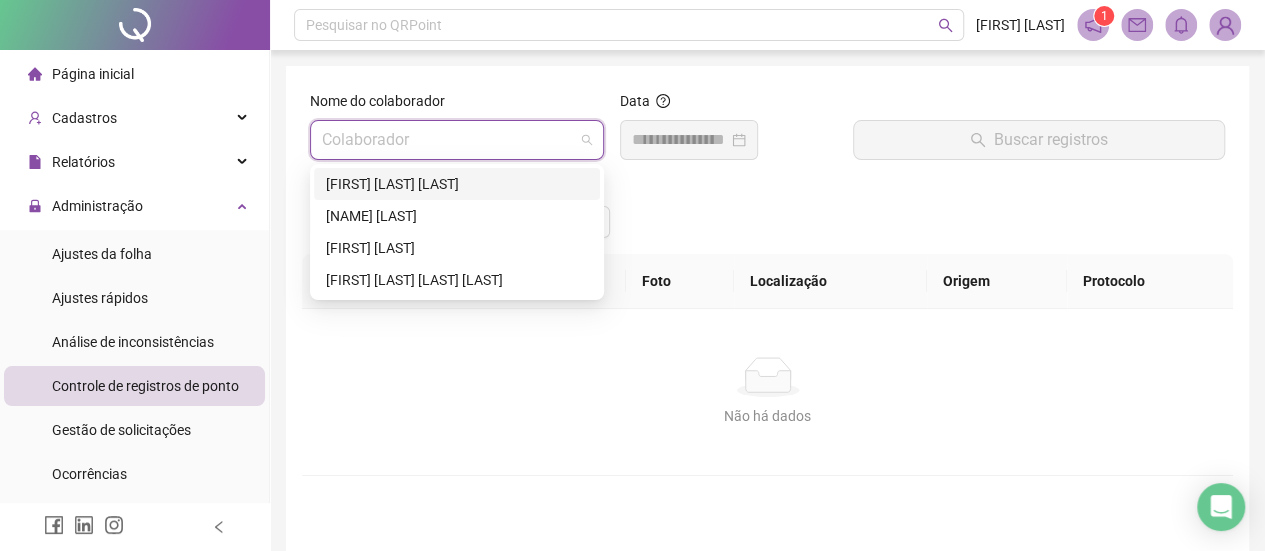 click on "[FIRST] [LAST] [LAST]" at bounding box center (457, 184) 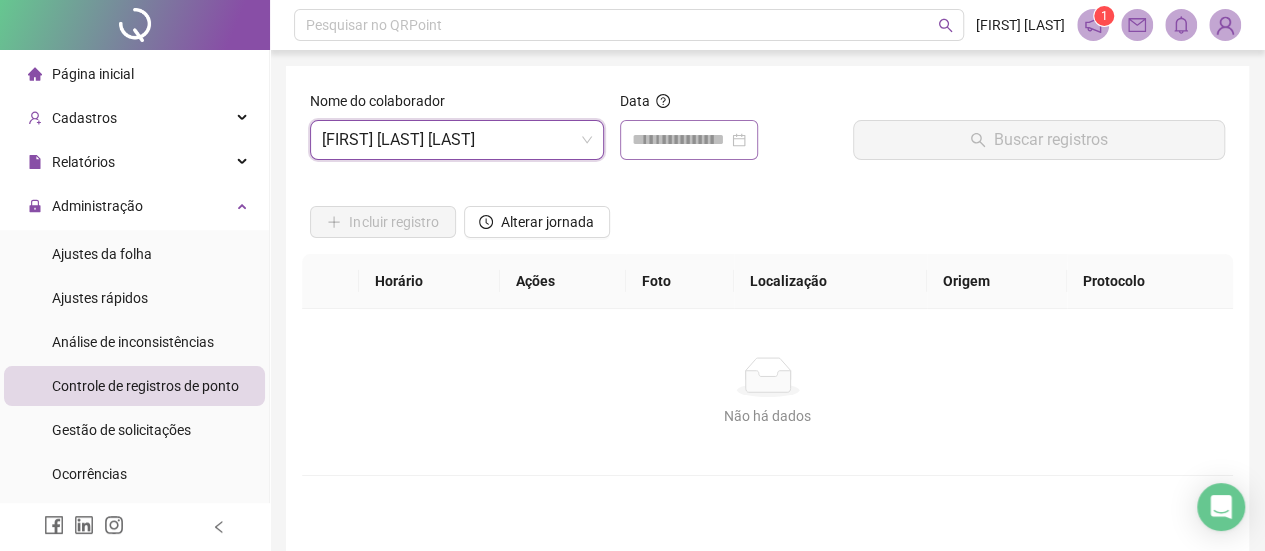 click at bounding box center [689, 140] 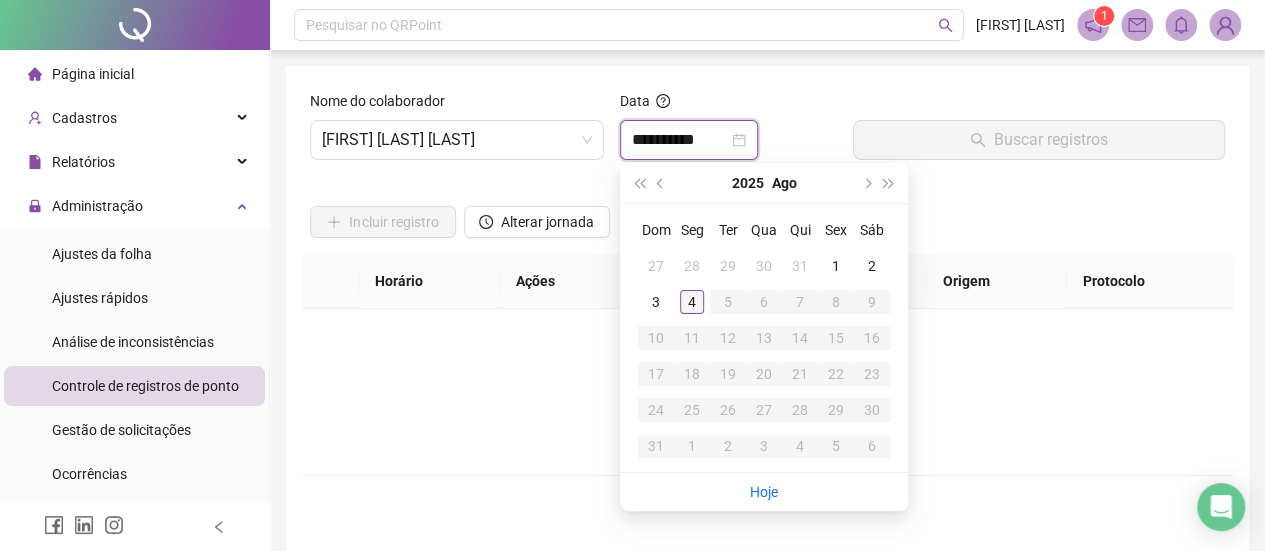 type on "**********" 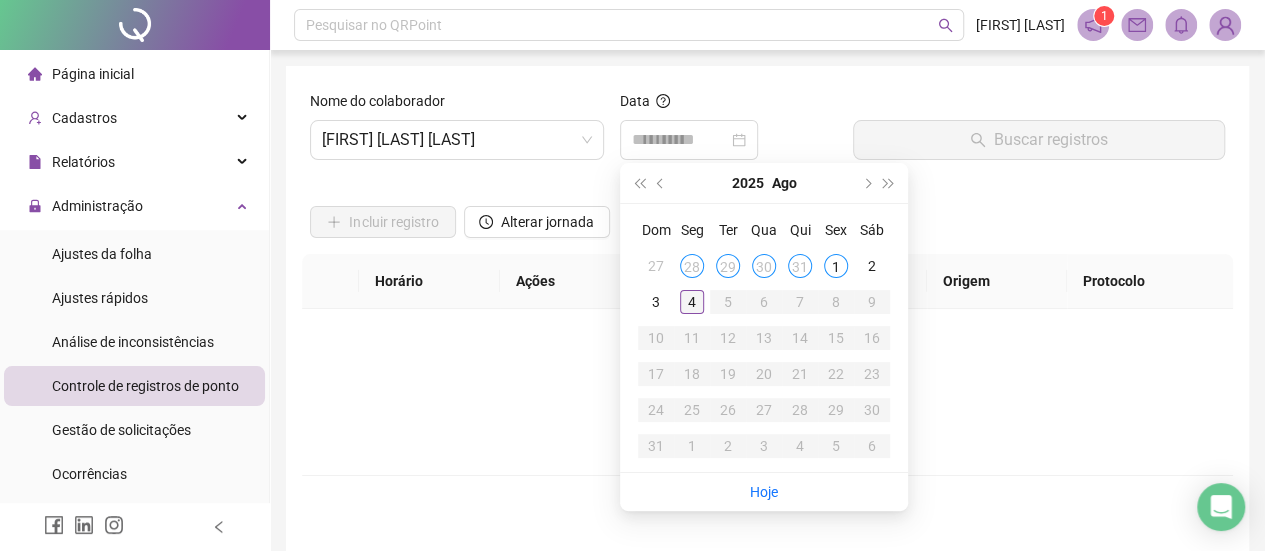 click on "4" at bounding box center (692, 302) 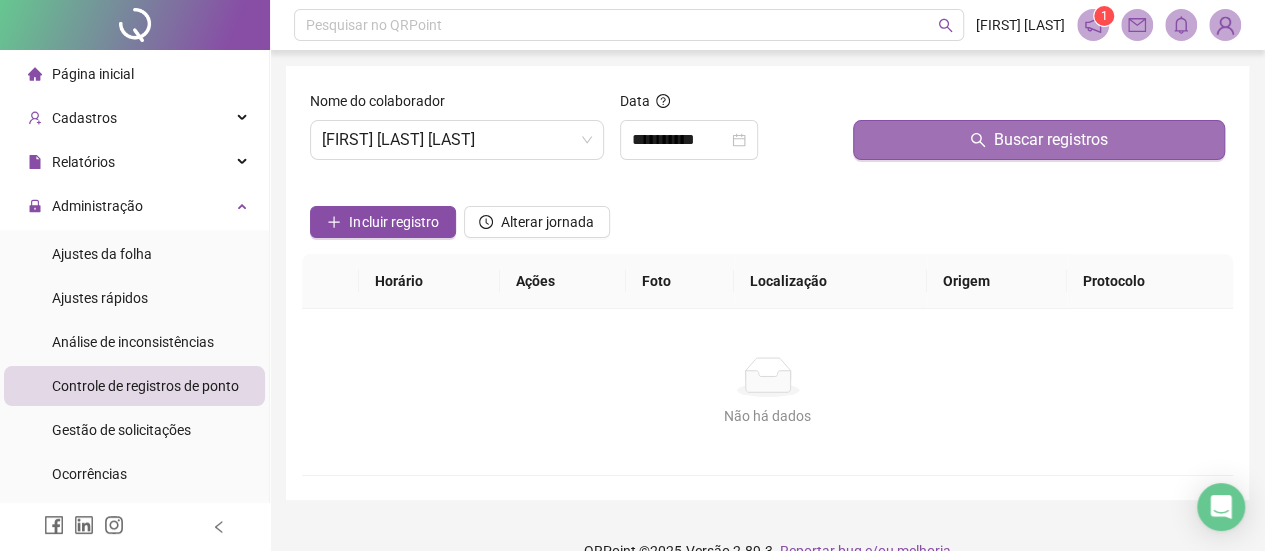 click on "Buscar registros" at bounding box center [1039, 140] 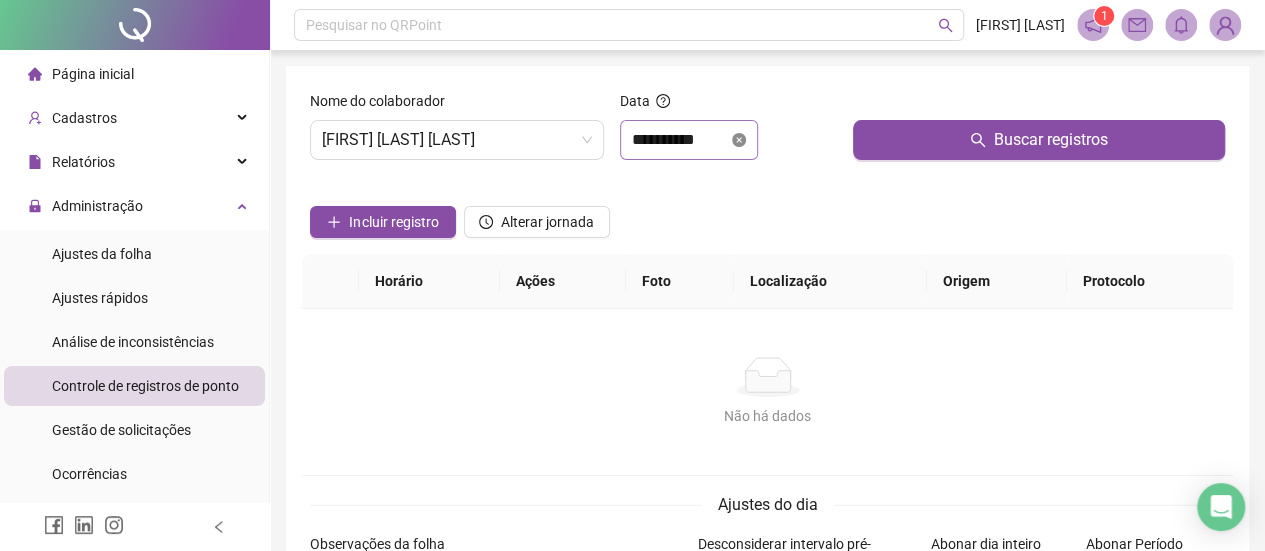 click 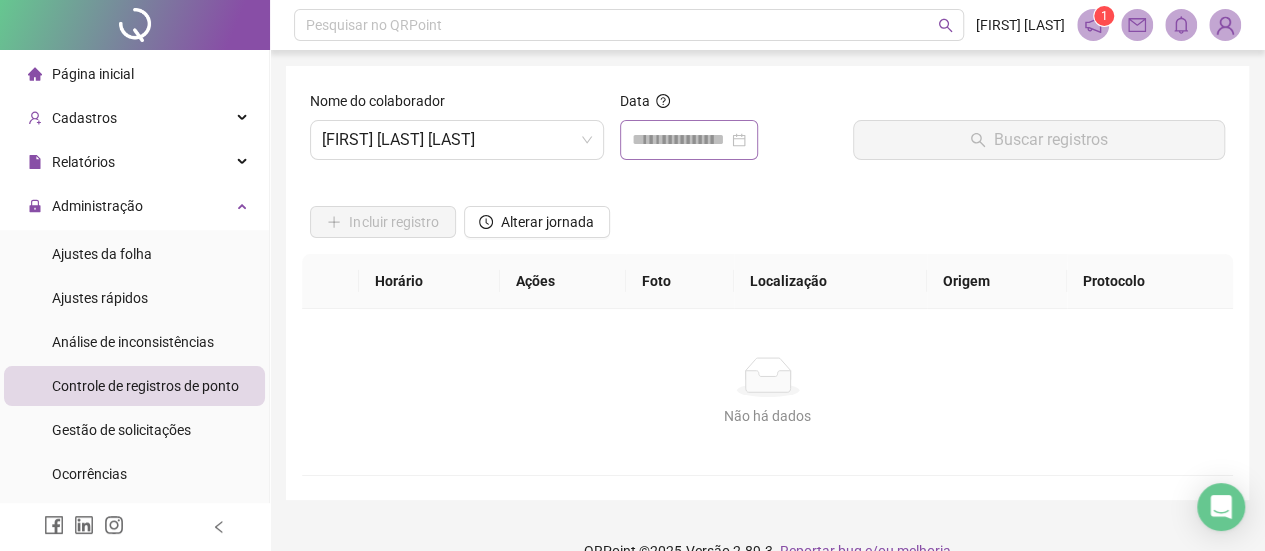 click at bounding box center [689, 140] 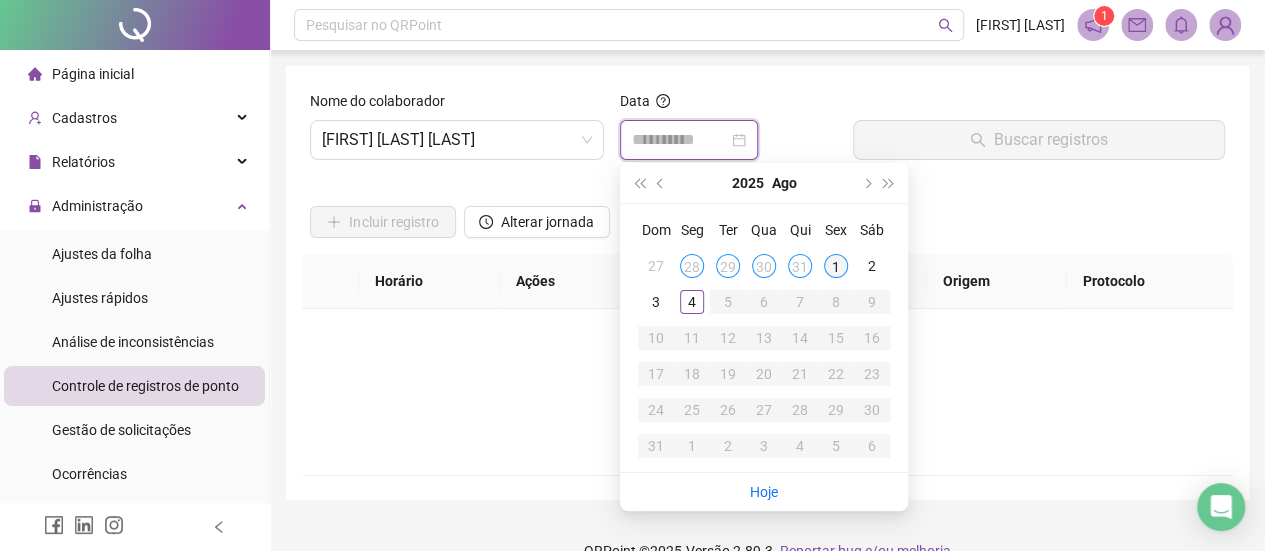type on "**********" 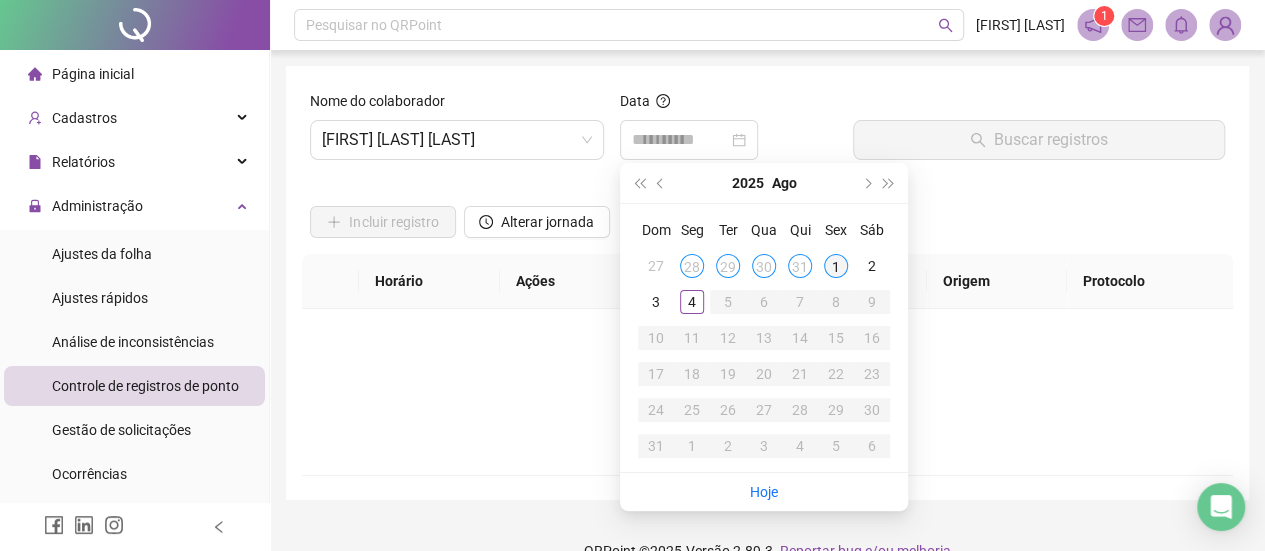 click on "1" at bounding box center [836, 266] 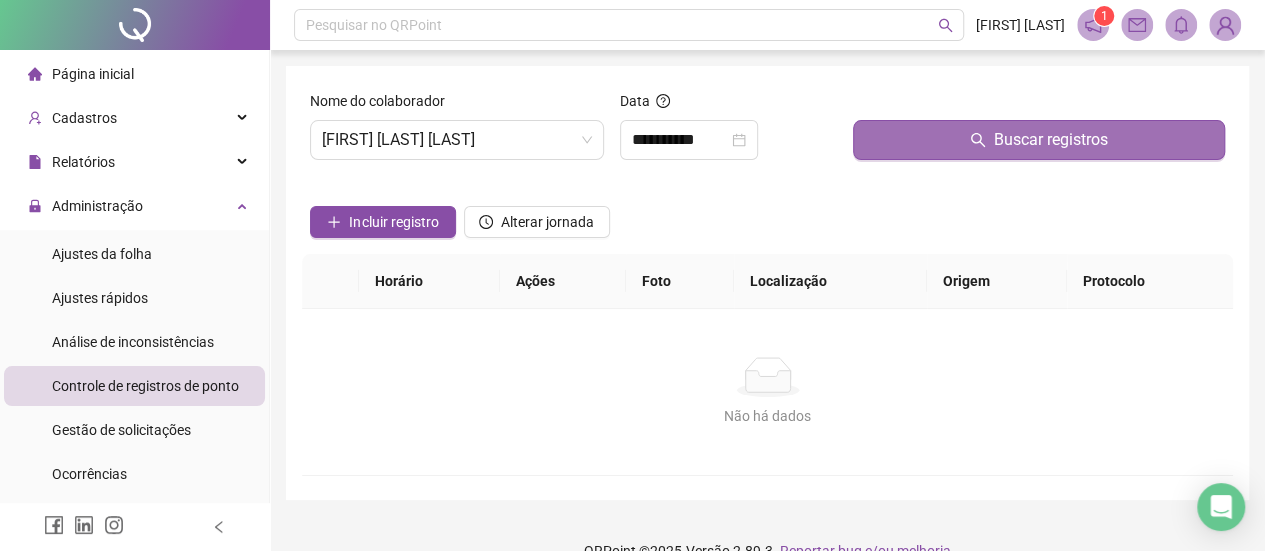 click on "Buscar registros" at bounding box center [1039, 140] 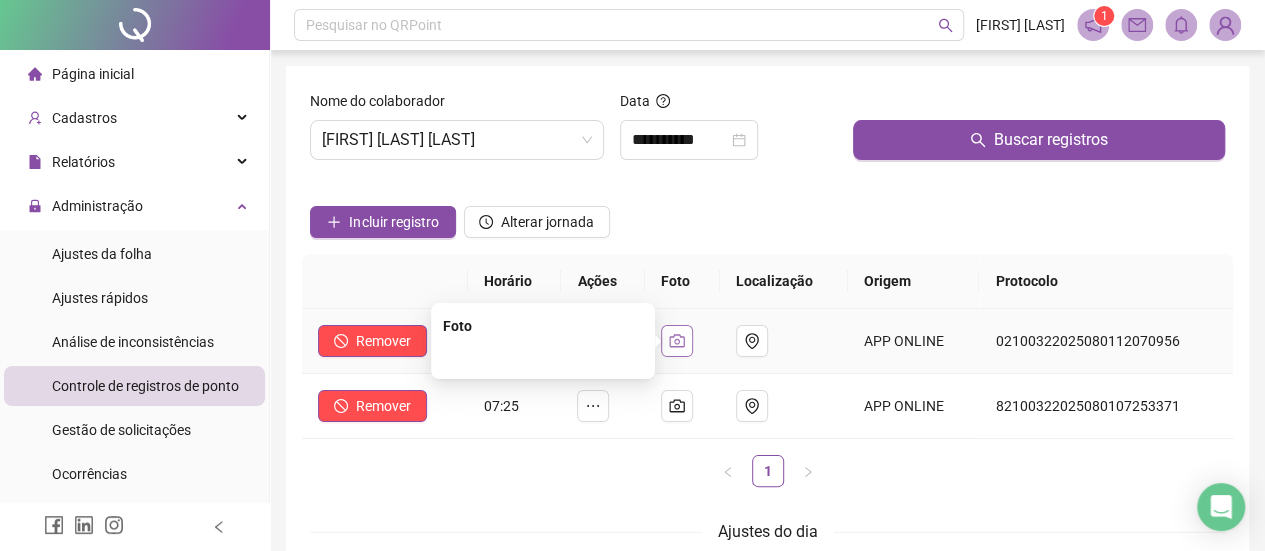 click 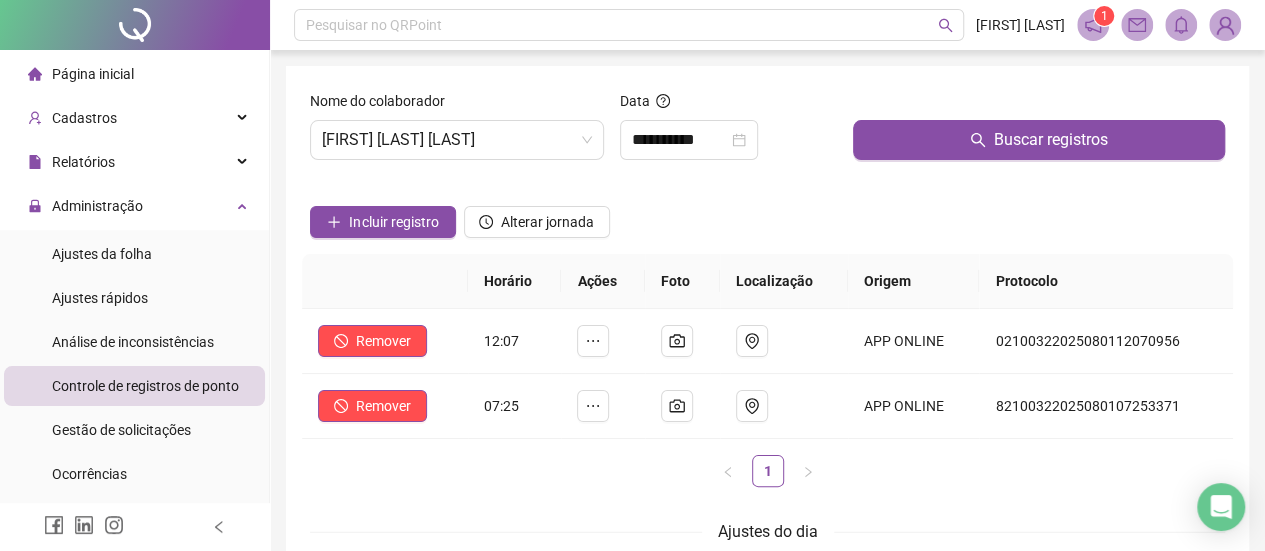 click on "Incluir registro   Alterar jornada" at bounding box center (767, 215) 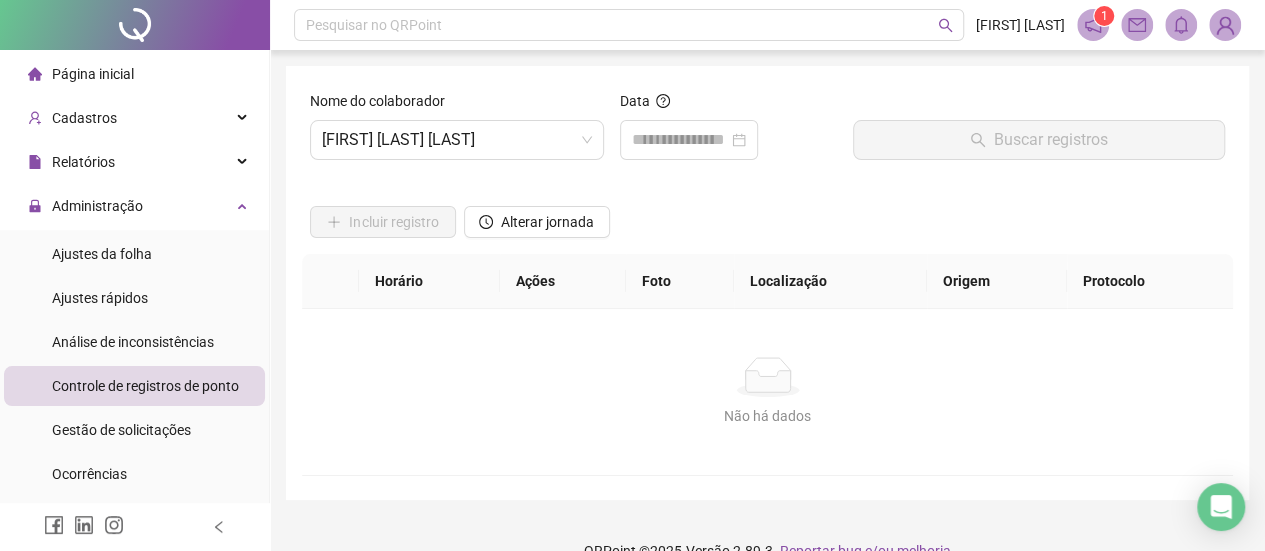 click at bounding box center [689, 140] 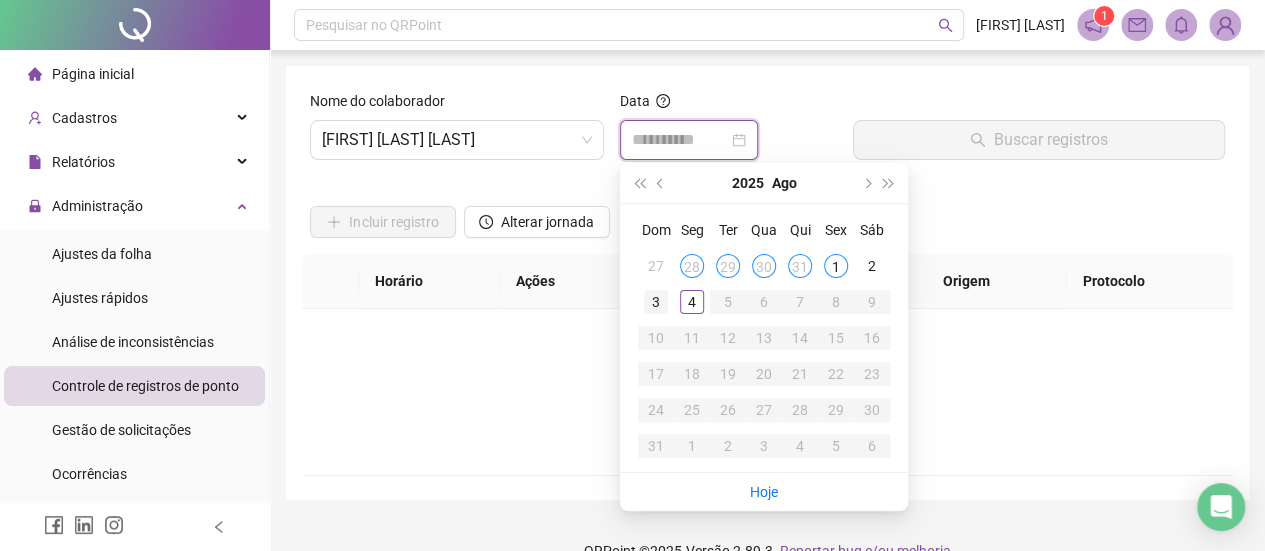 type on "**********" 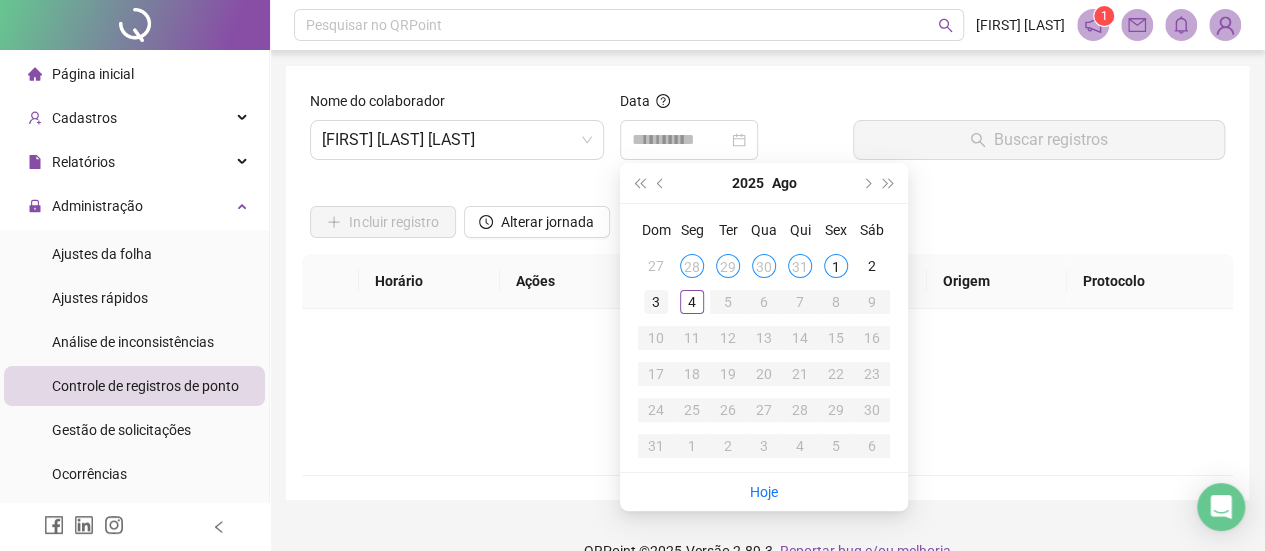 click on "3" at bounding box center [656, 302] 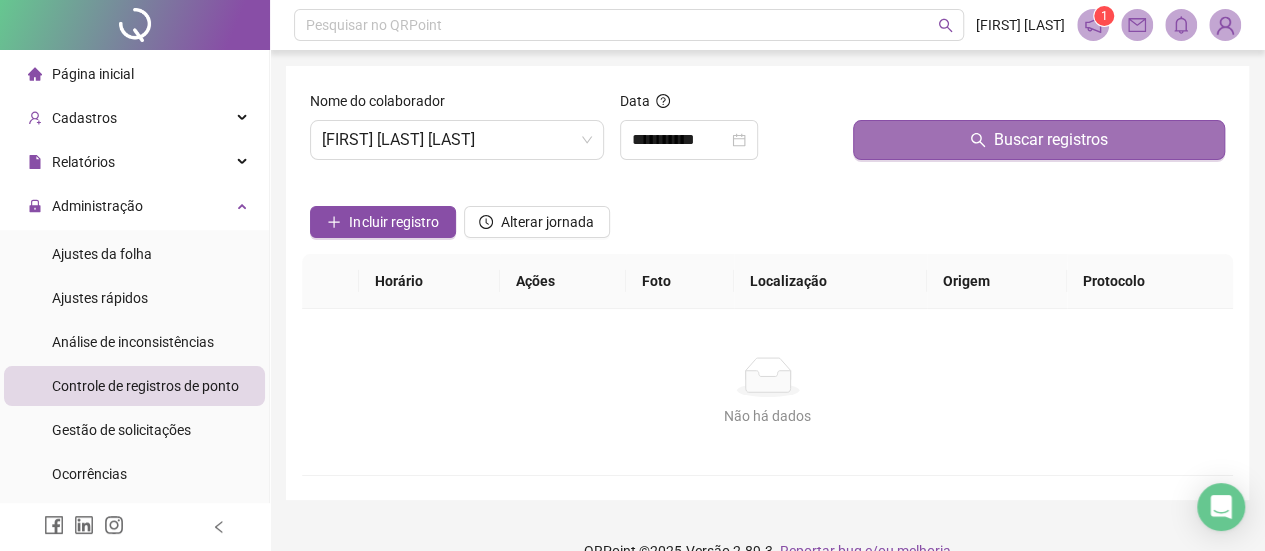 click on "Buscar registros" at bounding box center (1039, 140) 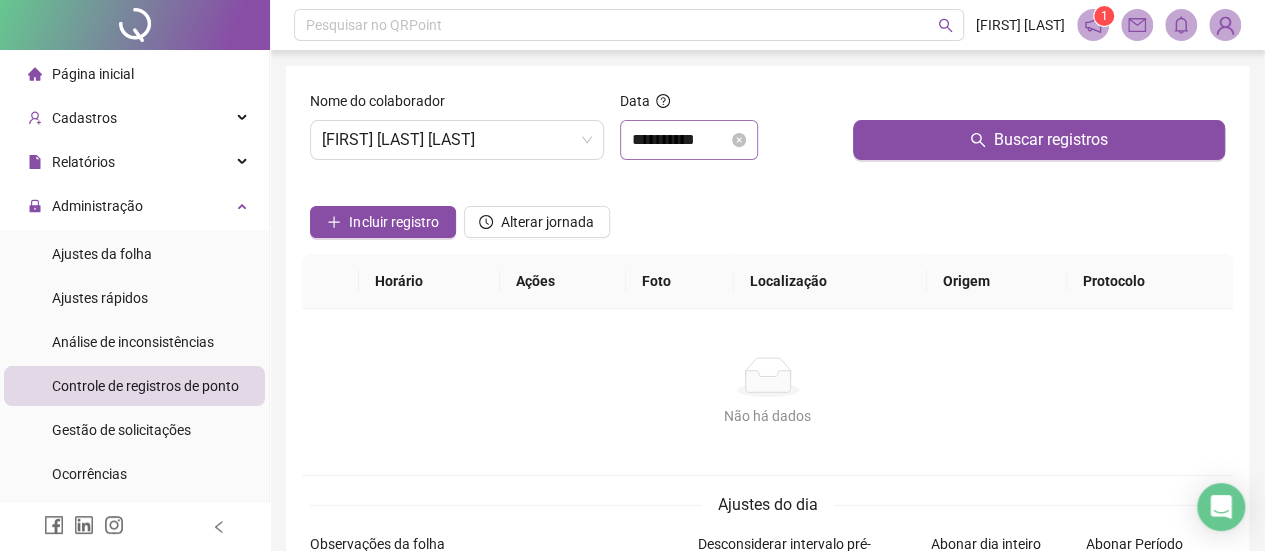 click on "**********" at bounding box center (689, 140) 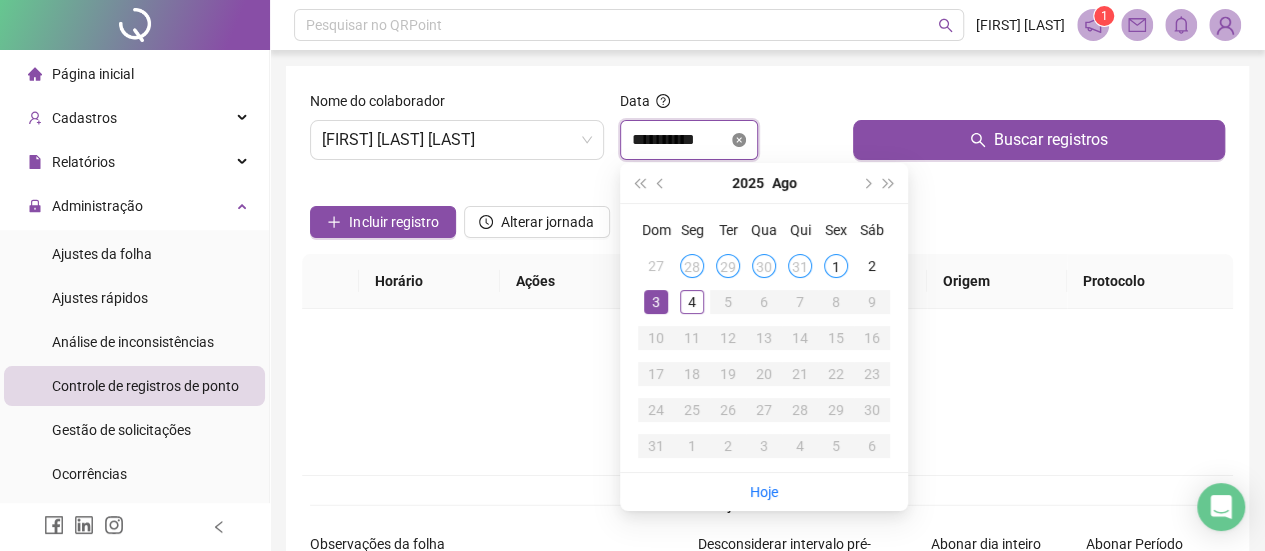 click 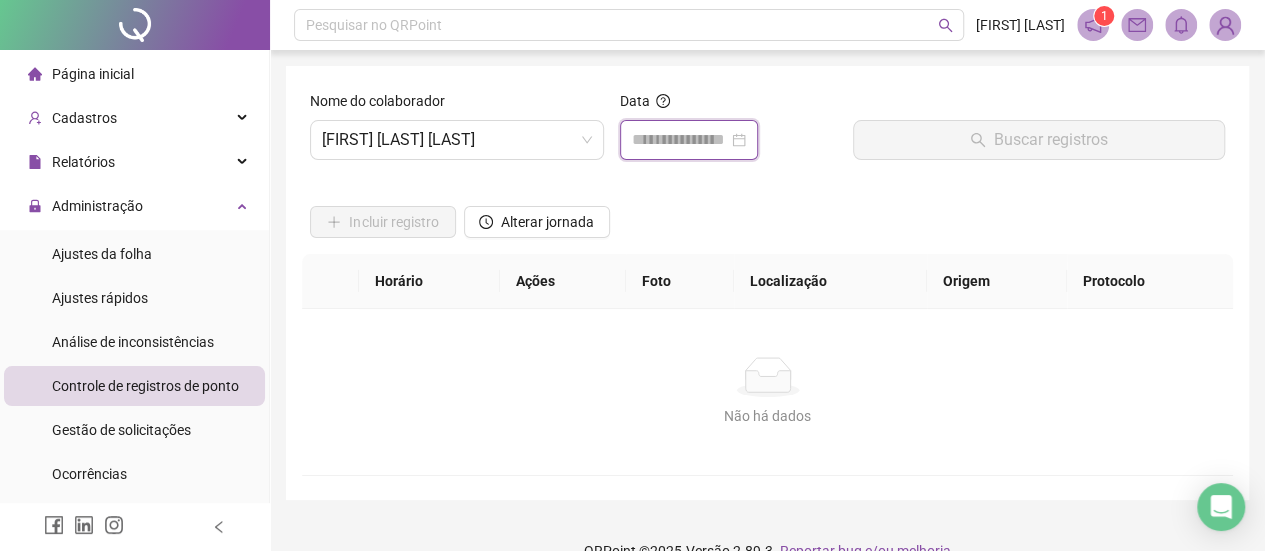 click at bounding box center (689, 140) 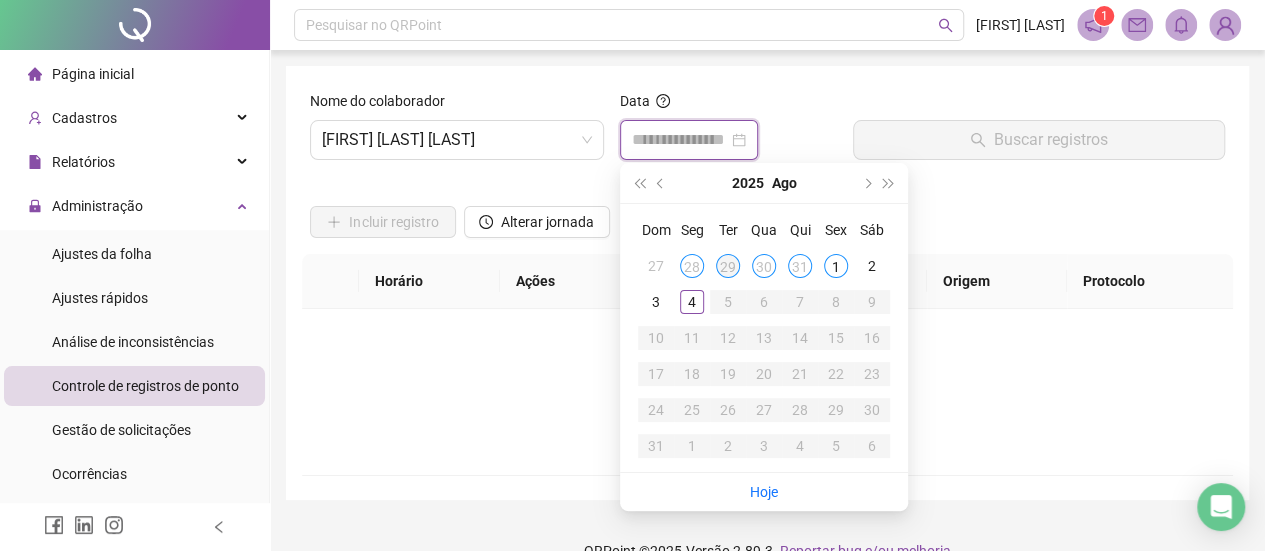 type on "**********" 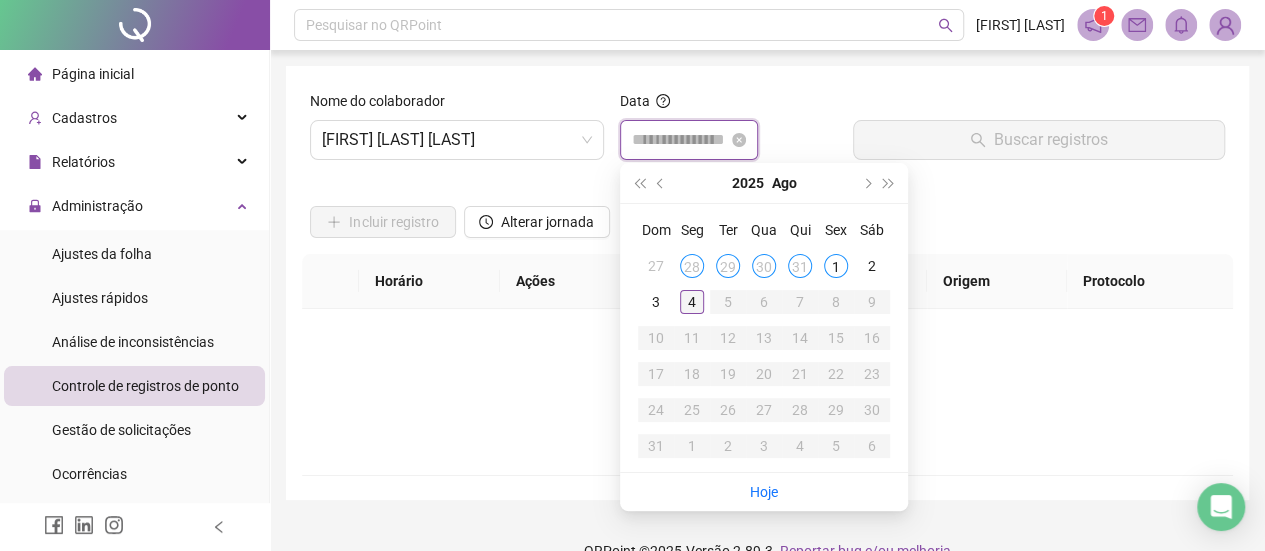 type on "**********" 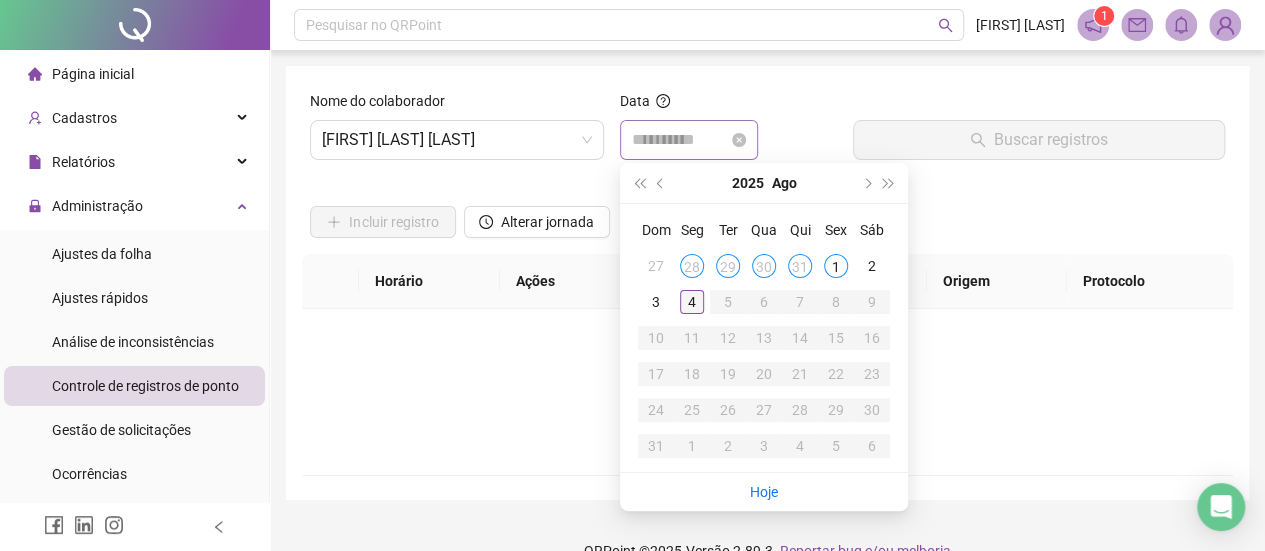 click on "4" at bounding box center (692, 302) 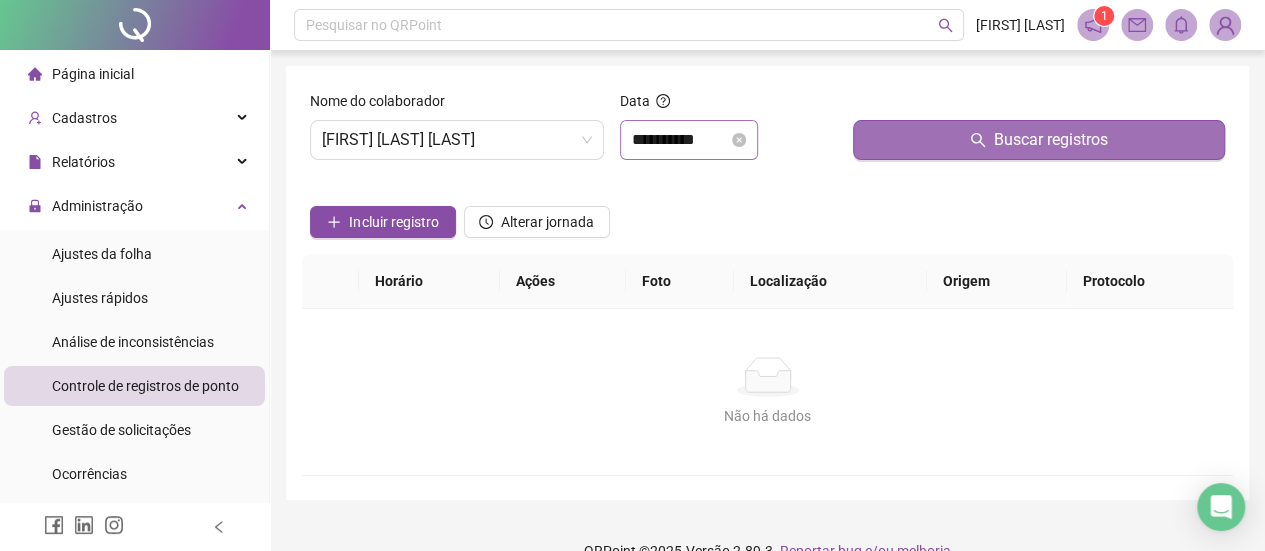 click on "Buscar registros" at bounding box center (1039, 140) 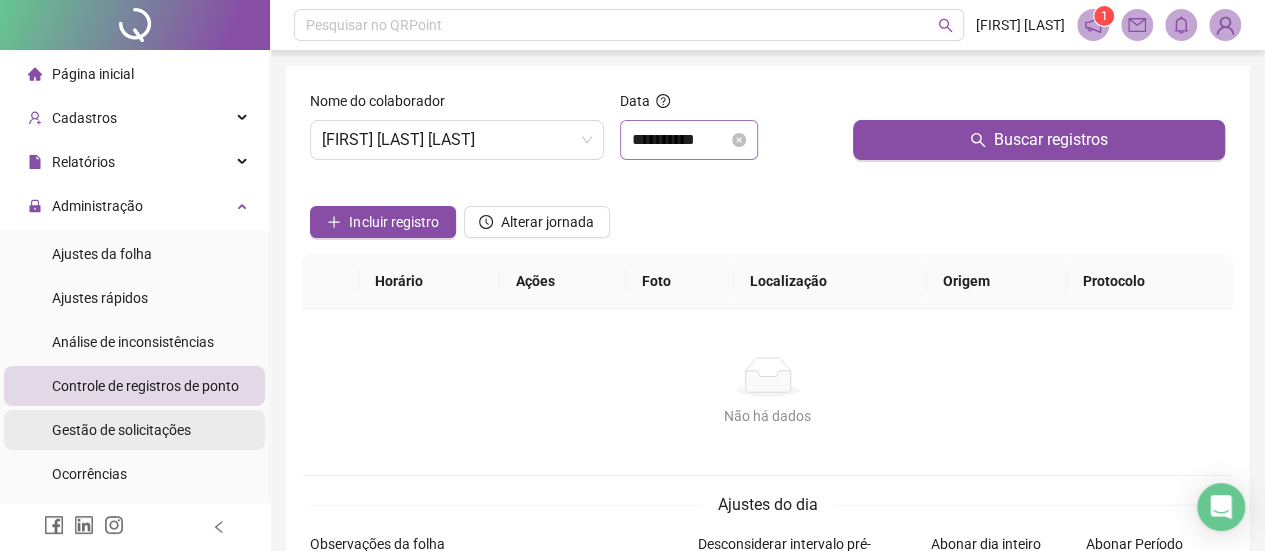 click on "Gestão de solicitações" at bounding box center [121, 430] 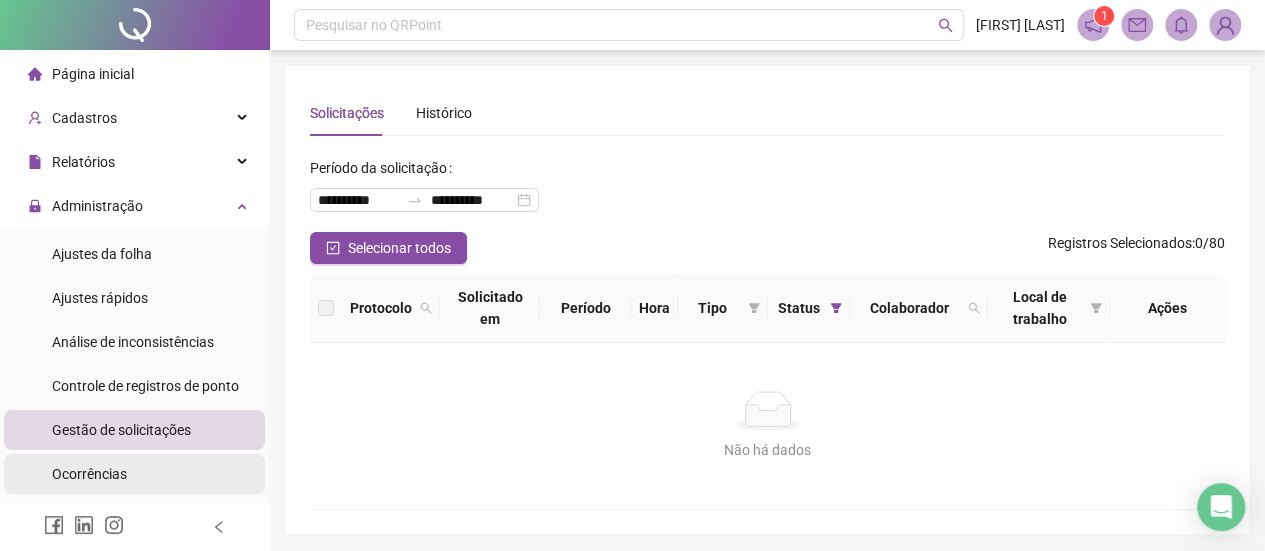 click on "Ocorrências" at bounding box center [134, 474] 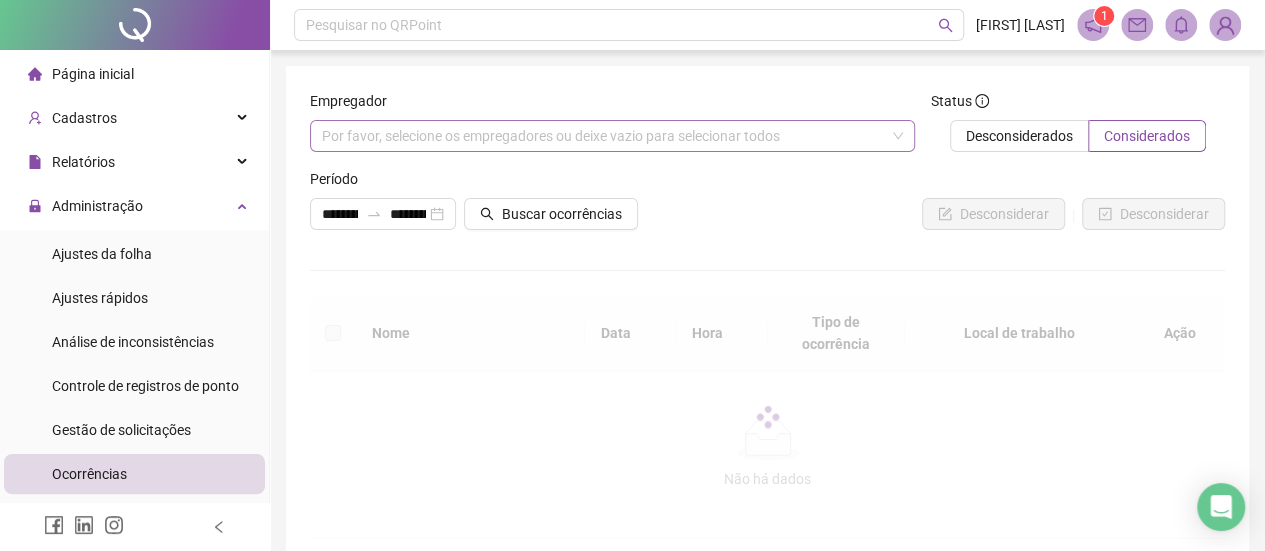 click on "Por favor, selecione os empregadores ou deixe vazio para selecionar todos" at bounding box center [612, 136] 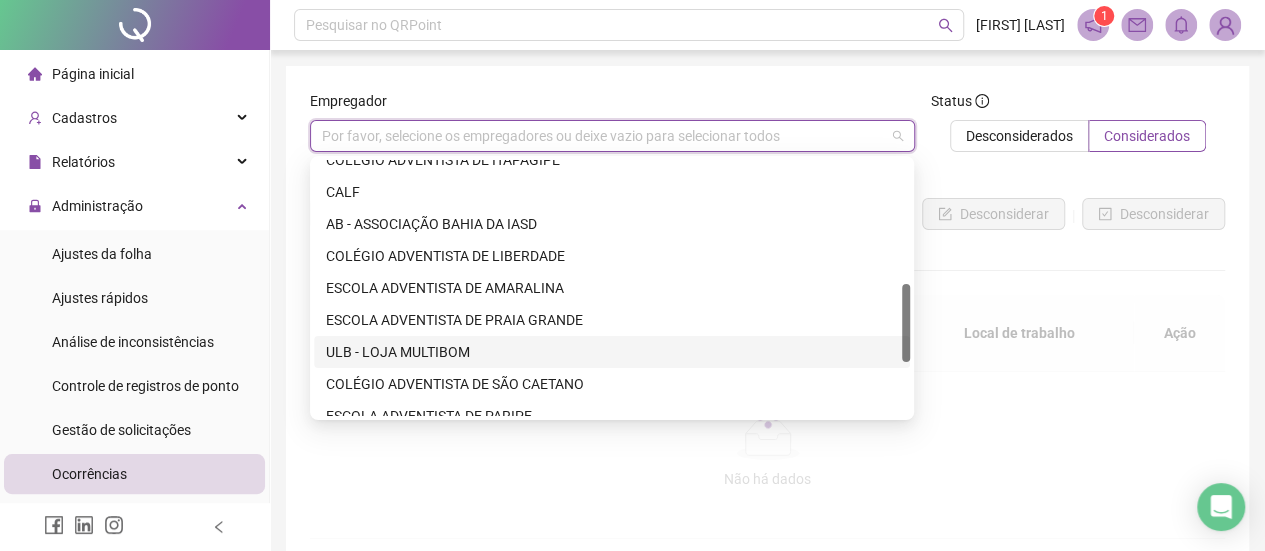 scroll, scrollTop: 576, scrollLeft: 0, axis: vertical 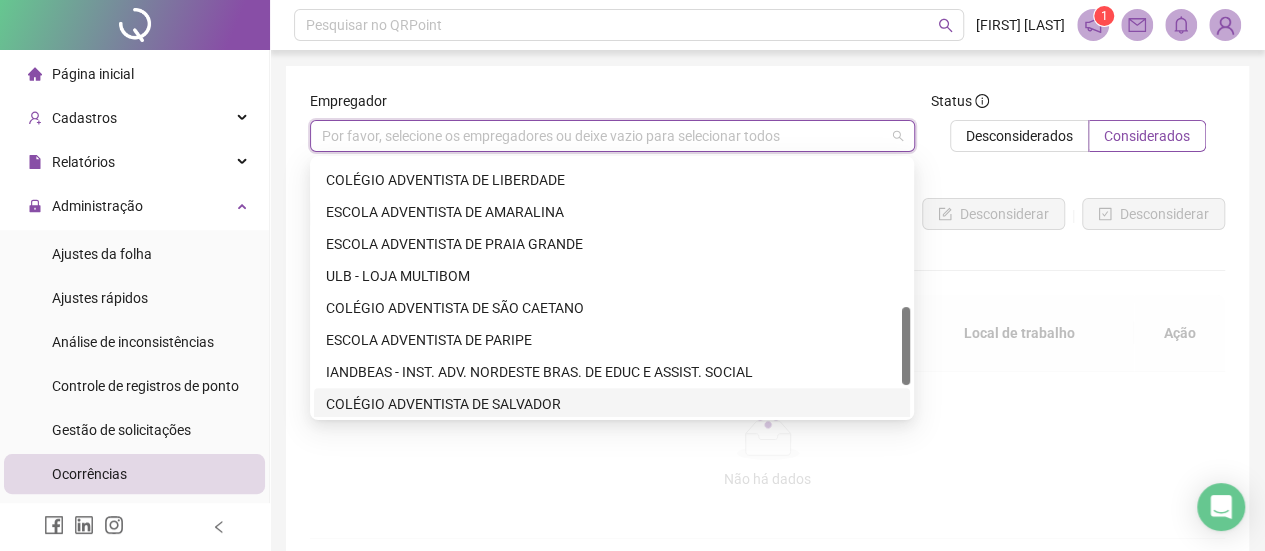 click on "**********" at bounding box center [767, 314] 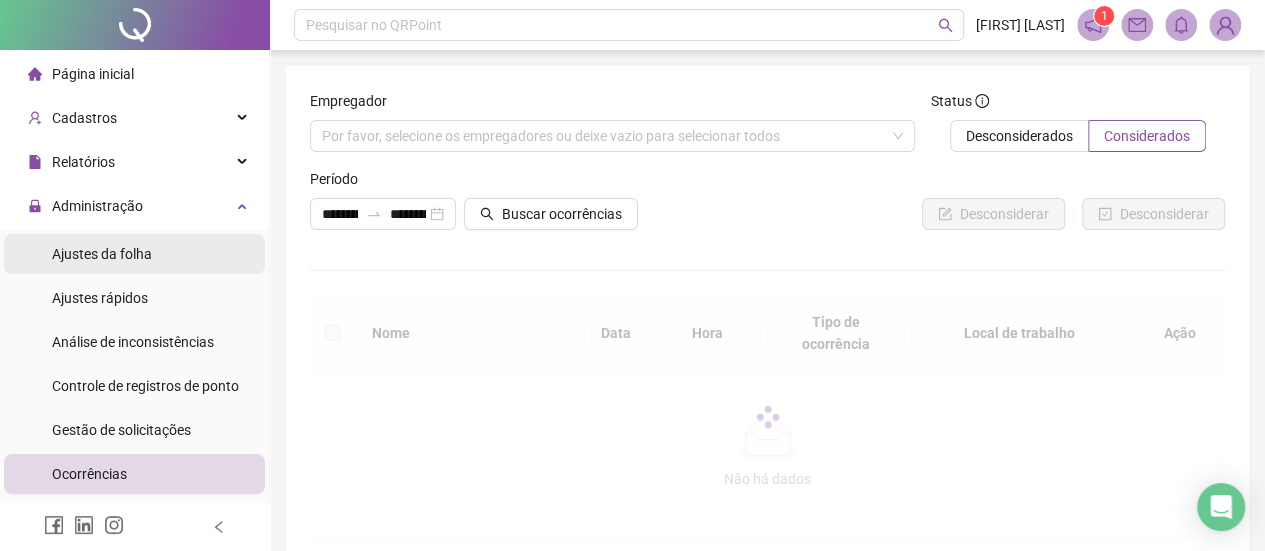 click on "Ajustes da folha" at bounding box center [134, 254] 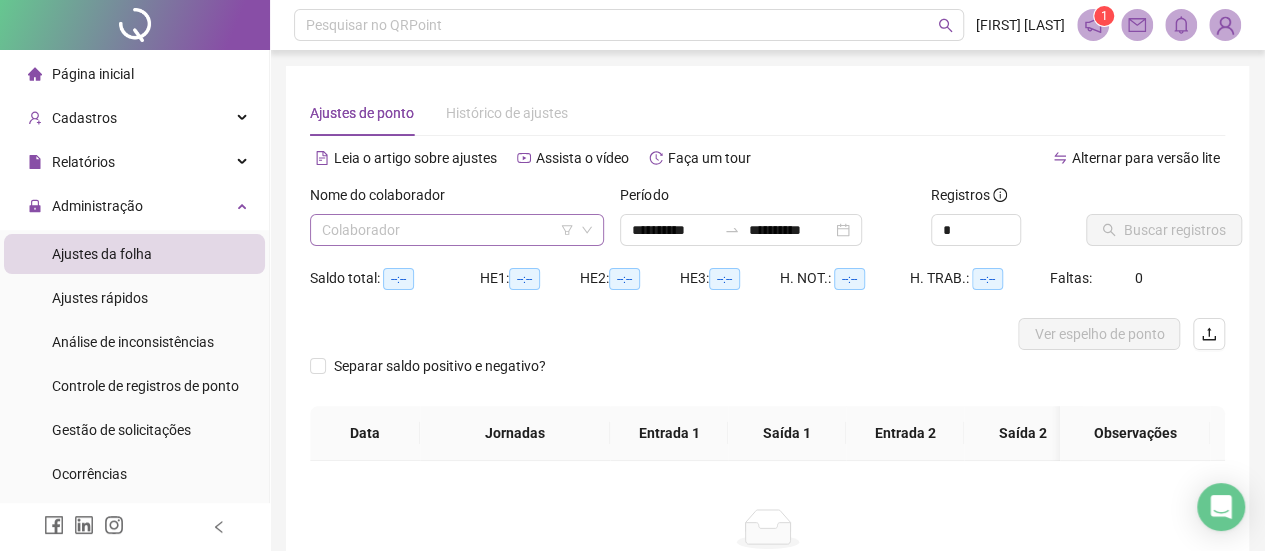 click on "Colaborador" at bounding box center (457, 230) 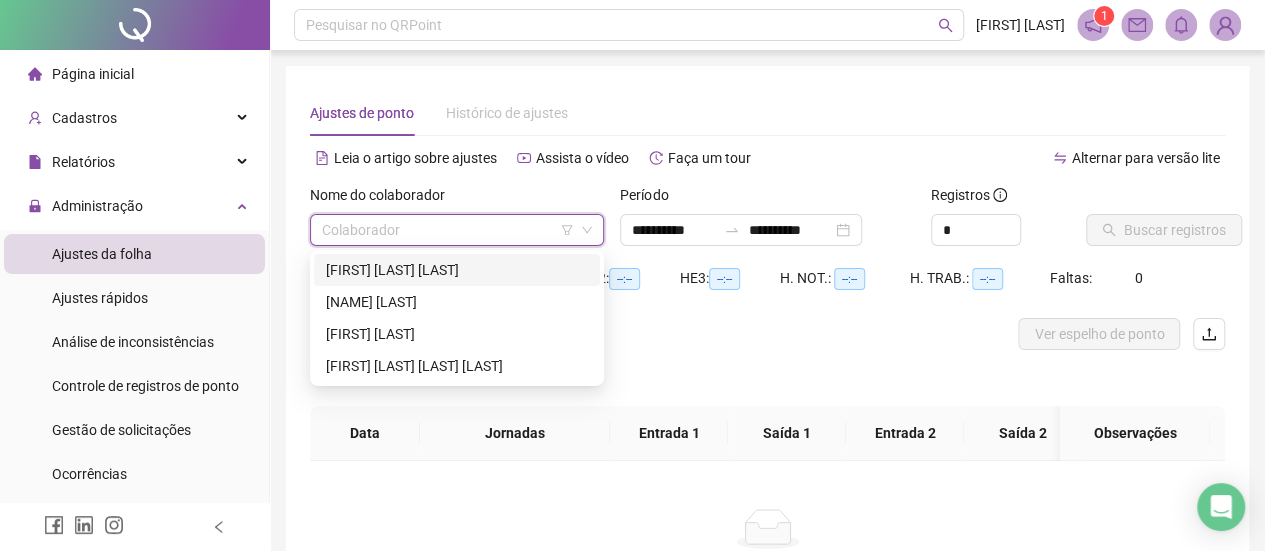 click on "[FIRST] [LAST] [LAST]" at bounding box center (457, 270) 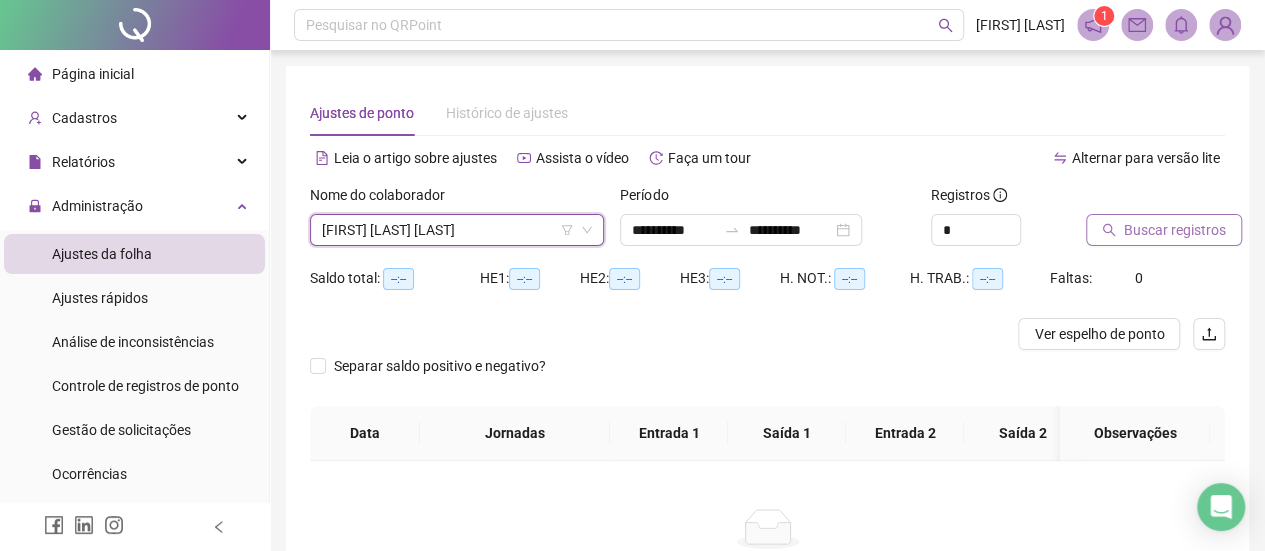click on "Buscar registros" at bounding box center (1175, 230) 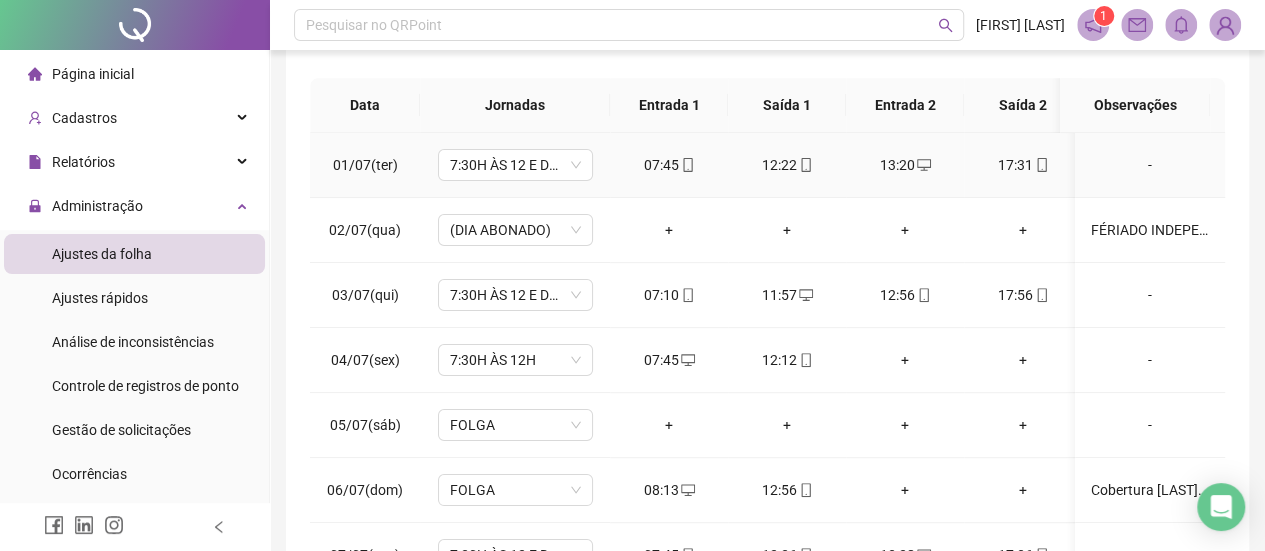 scroll, scrollTop: 400, scrollLeft: 0, axis: vertical 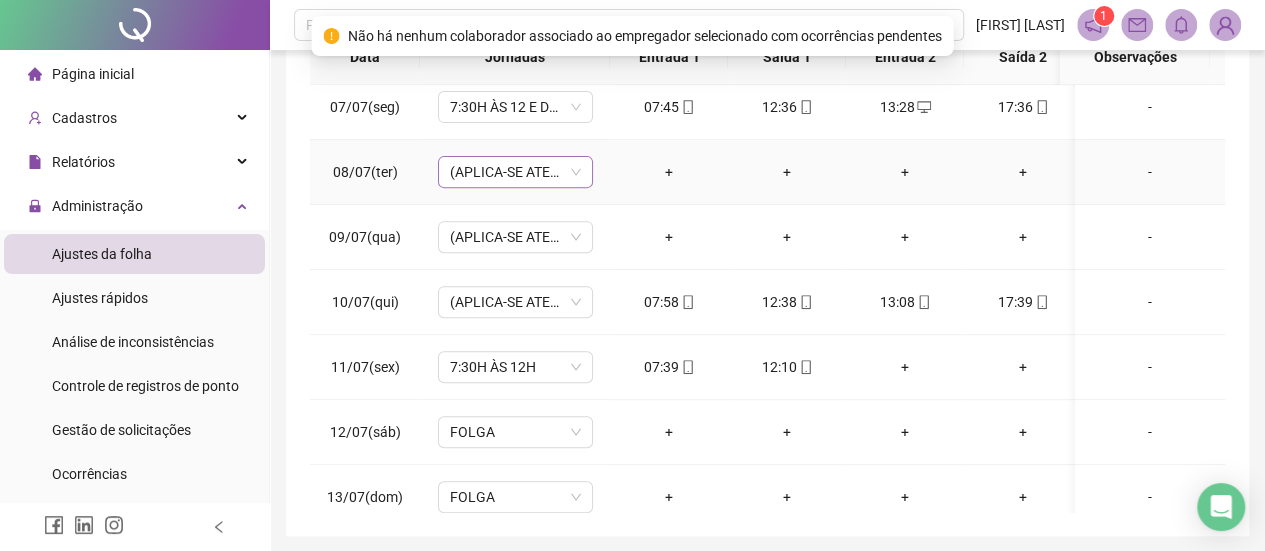 click on "(APLICA-SE ATESTADO)" at bounding box center [515, 172] 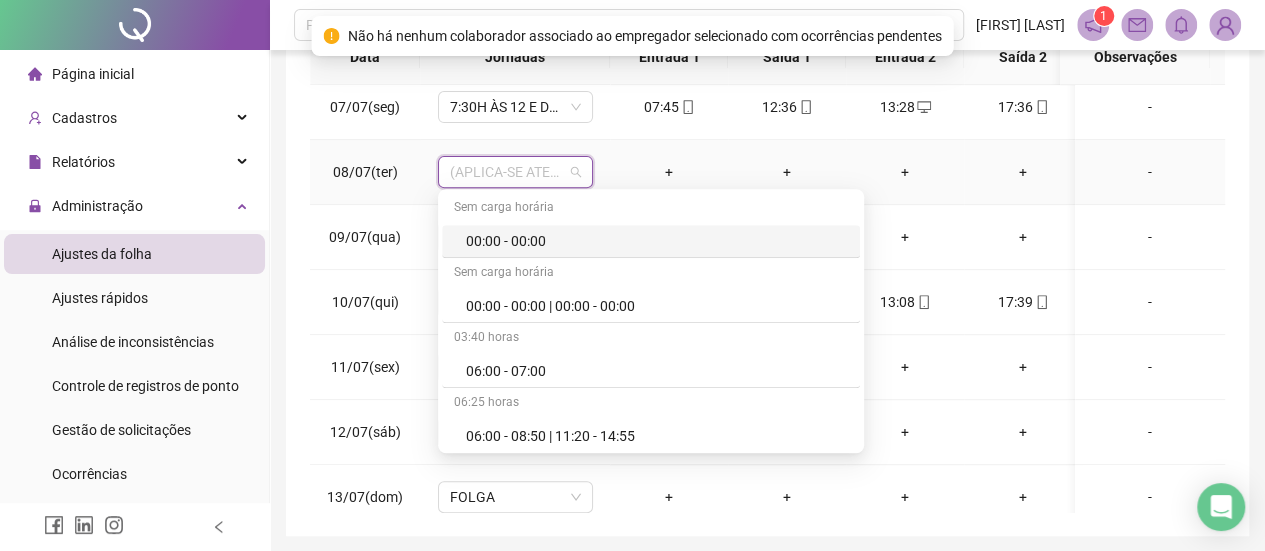 click on "+" at bounding box center [669, 172] 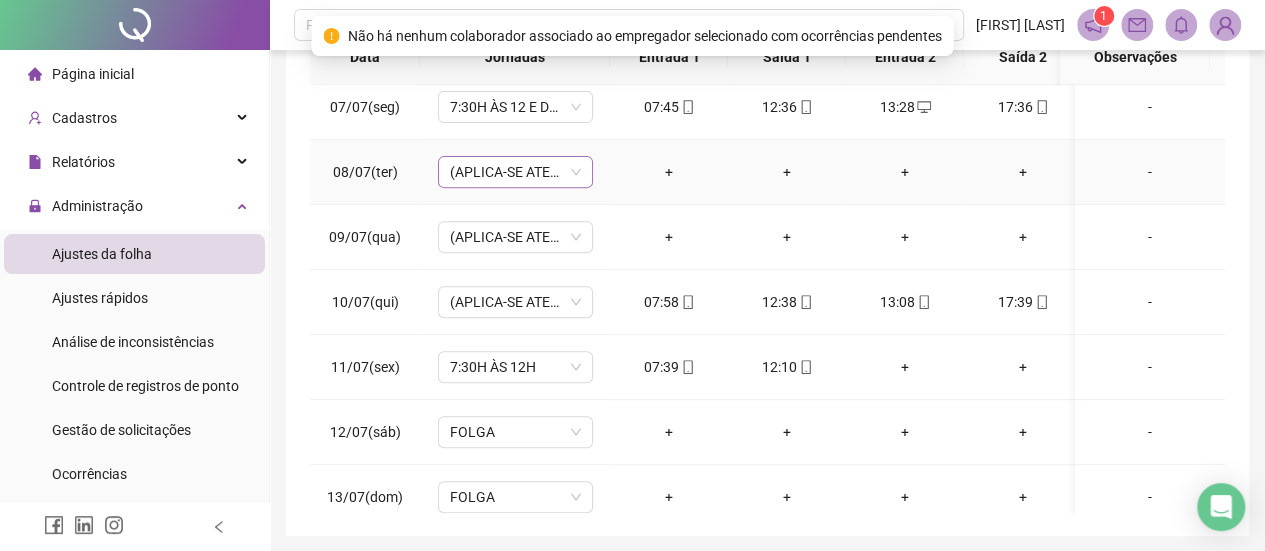 click on "(APLICA-SE ATESTADO)" at bounding box center [515, 172] 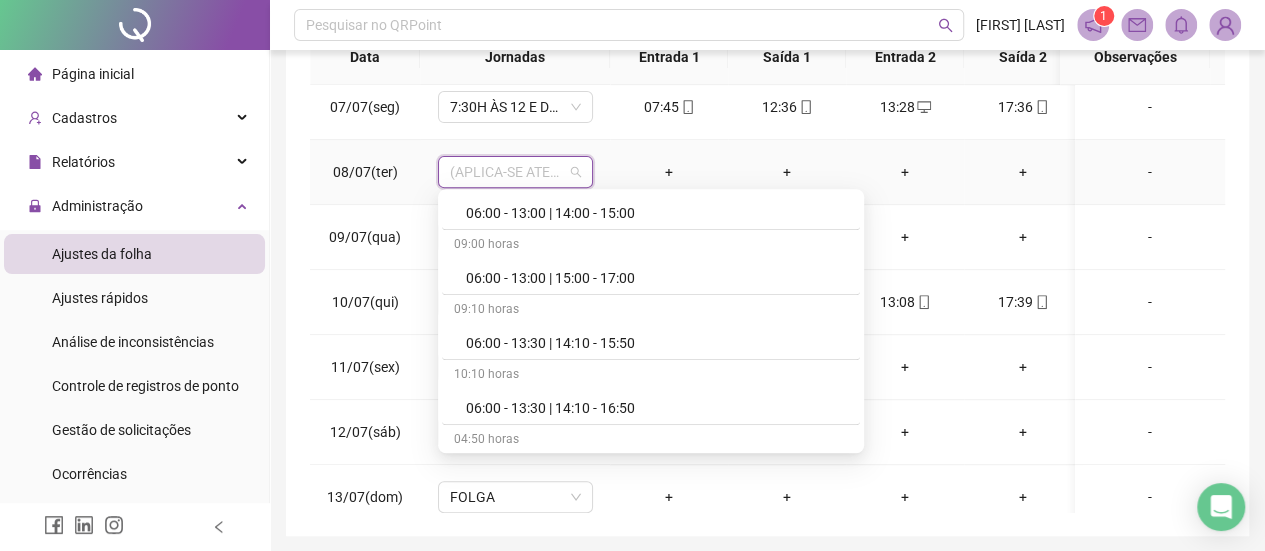 scroll, scrollTop: 1100, scrollLeft: 0, axis: vertical 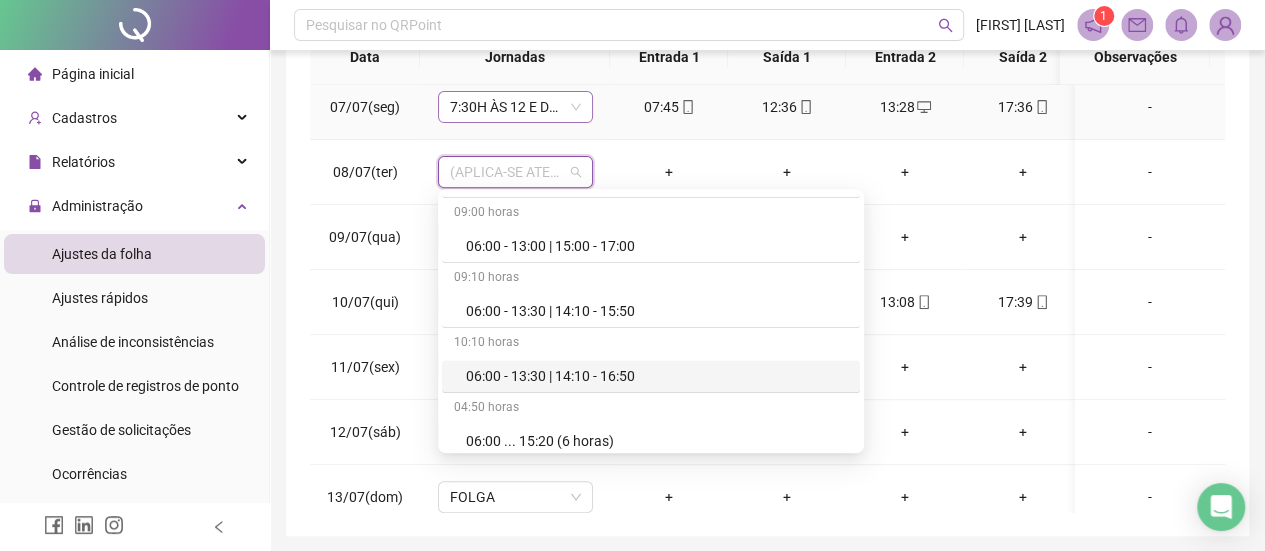 click on "7:30H ÀS 12 E DE 13H ÀS 17:30" at bounding box center [515, 107] 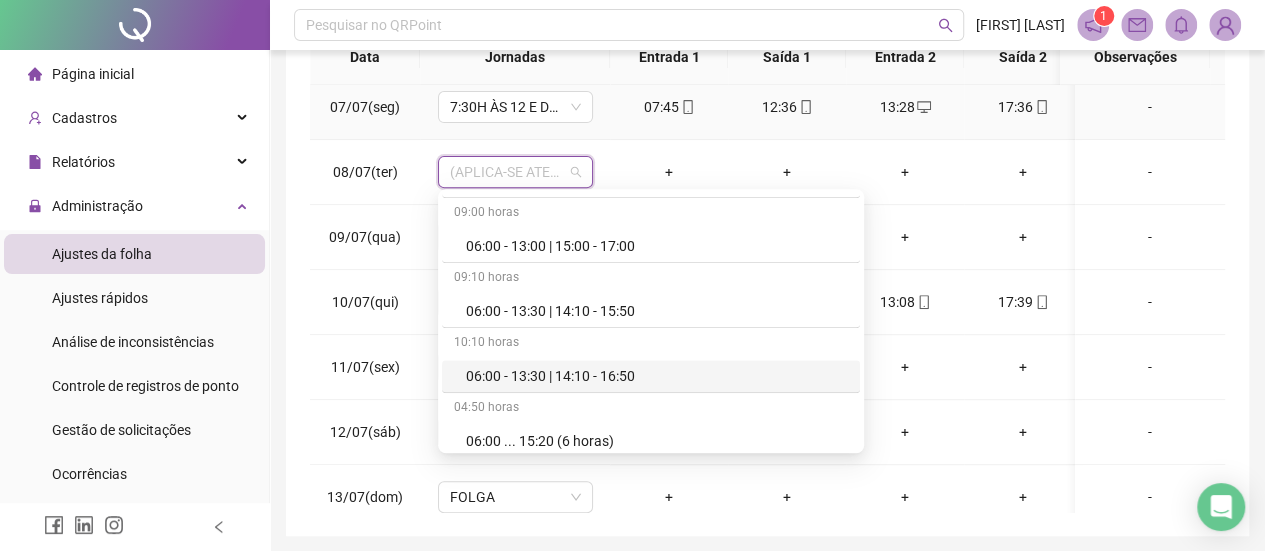 click on "7:30H ÀS 12 E DE 13H ÀS 17:30" at bounding box center [515, 107] 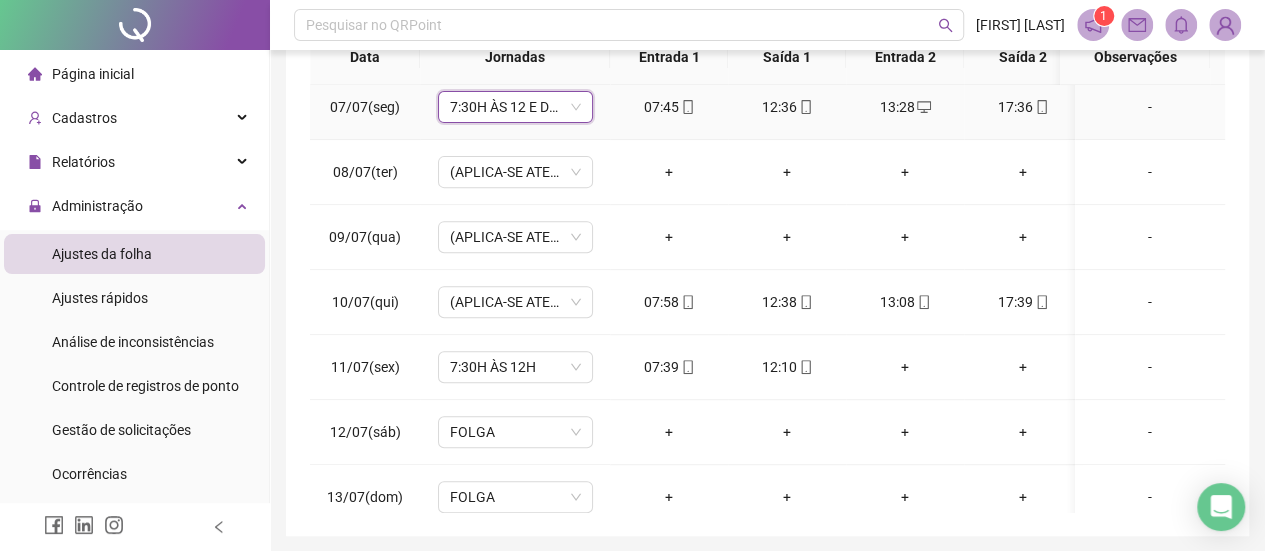 click on "7:30H ÀS 12 E DE 13H ÀS 17:30" at bounding box center (515, 107) 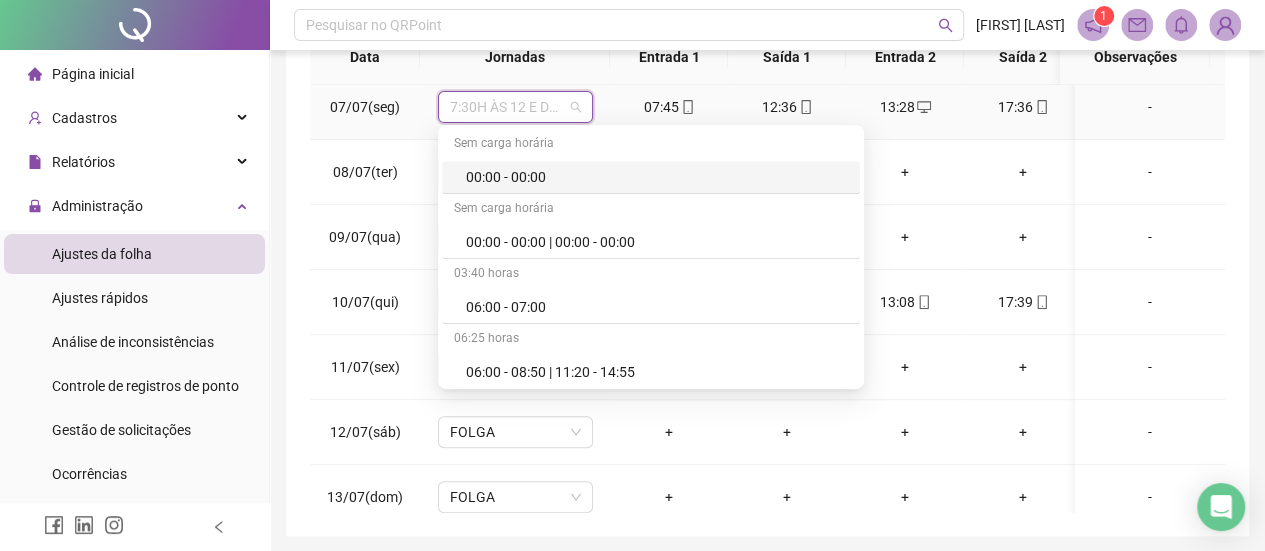 click on "7:30H ÀS 12 E DE 13H ÀS 17:30" at bounding box center [515, 107] 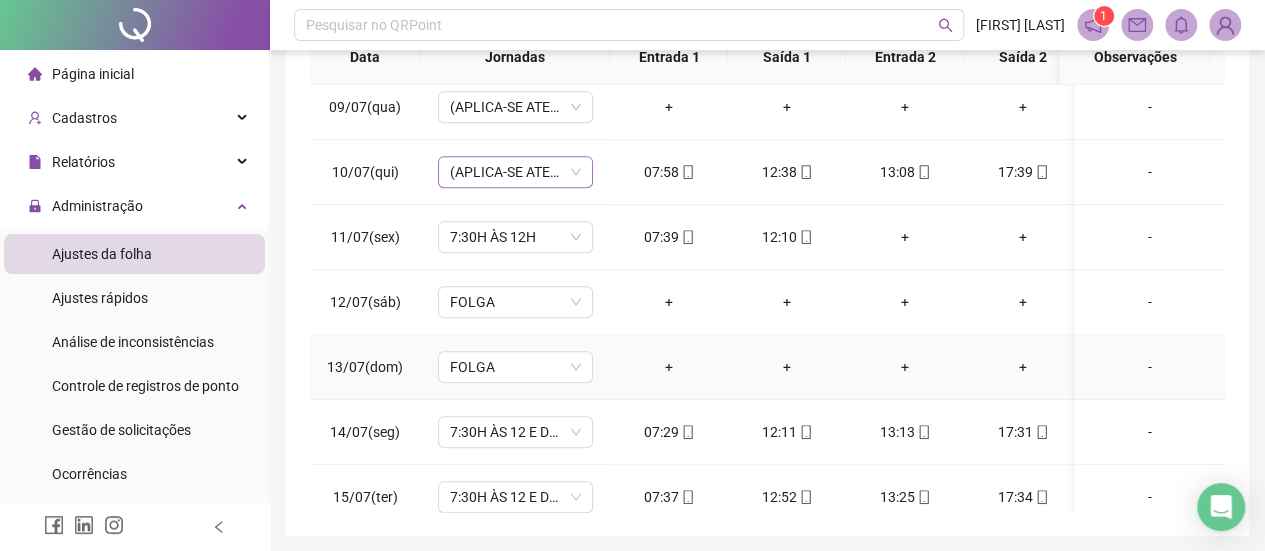 scroll, scrollTop: 500, scrollLeft: 0, axis: vertical 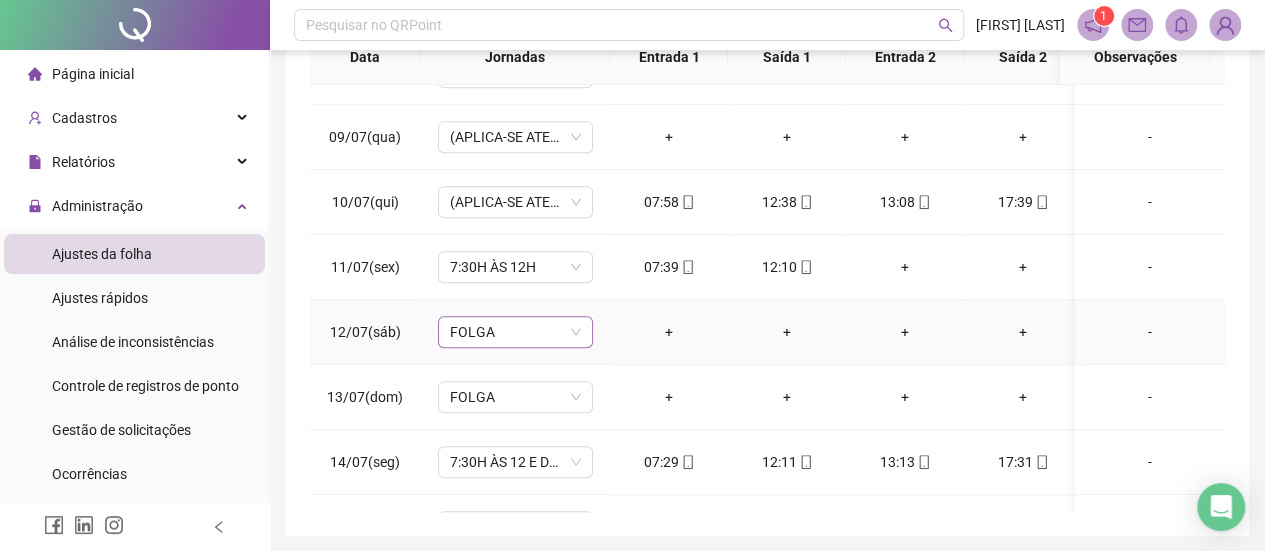 click on "FOLGA" at bounding box center [515, 332] 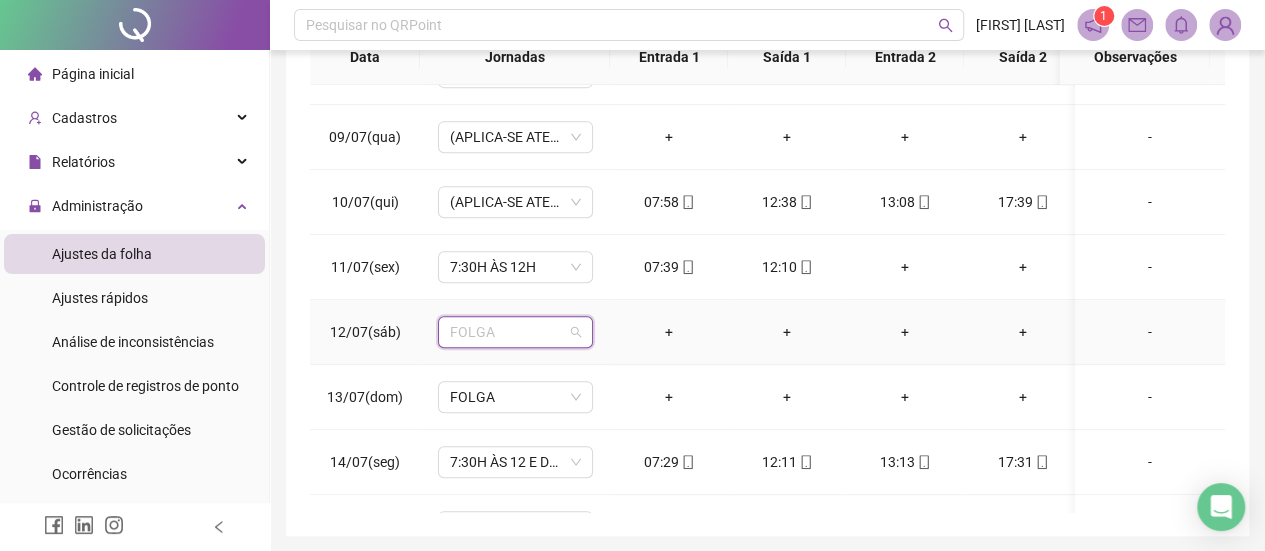 click on "FOLGA" at bounding box center [515, 332] 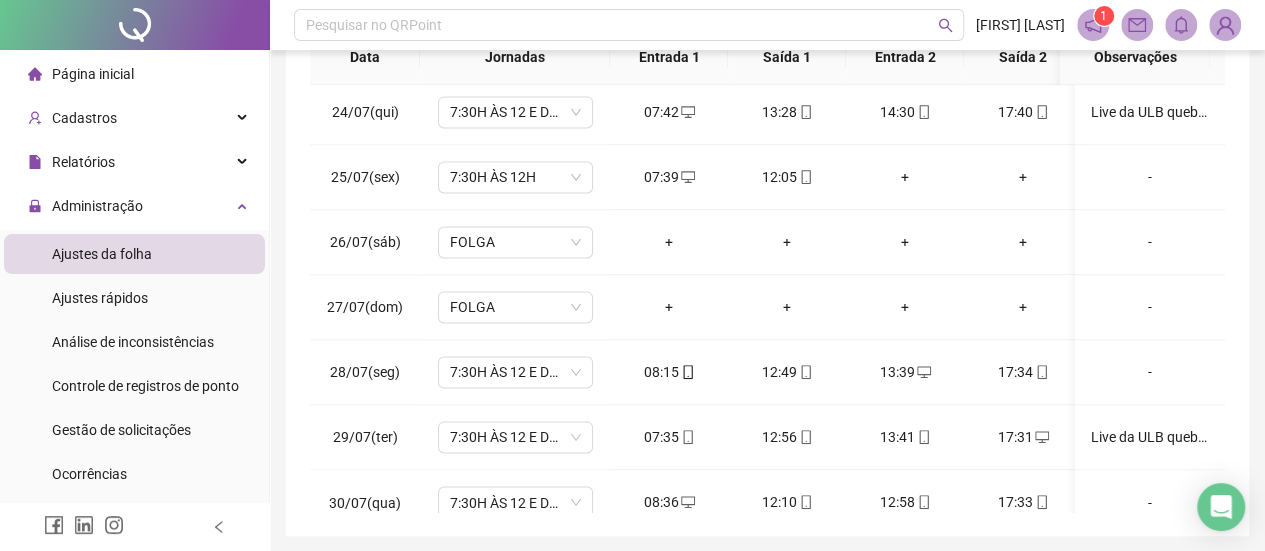 scroll, scrollTop: 1593, scrollLeft: 0, axis: vertical 